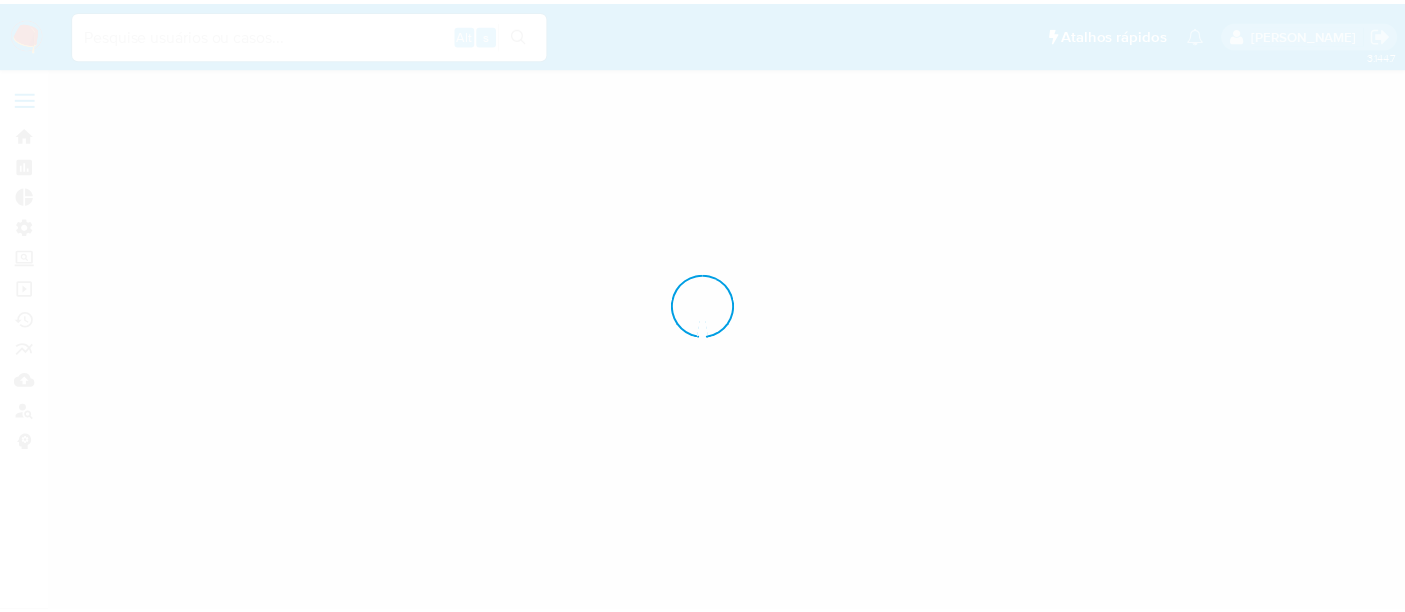 scroll, scrollTop: 0, scrollLeft: 0, axis: both 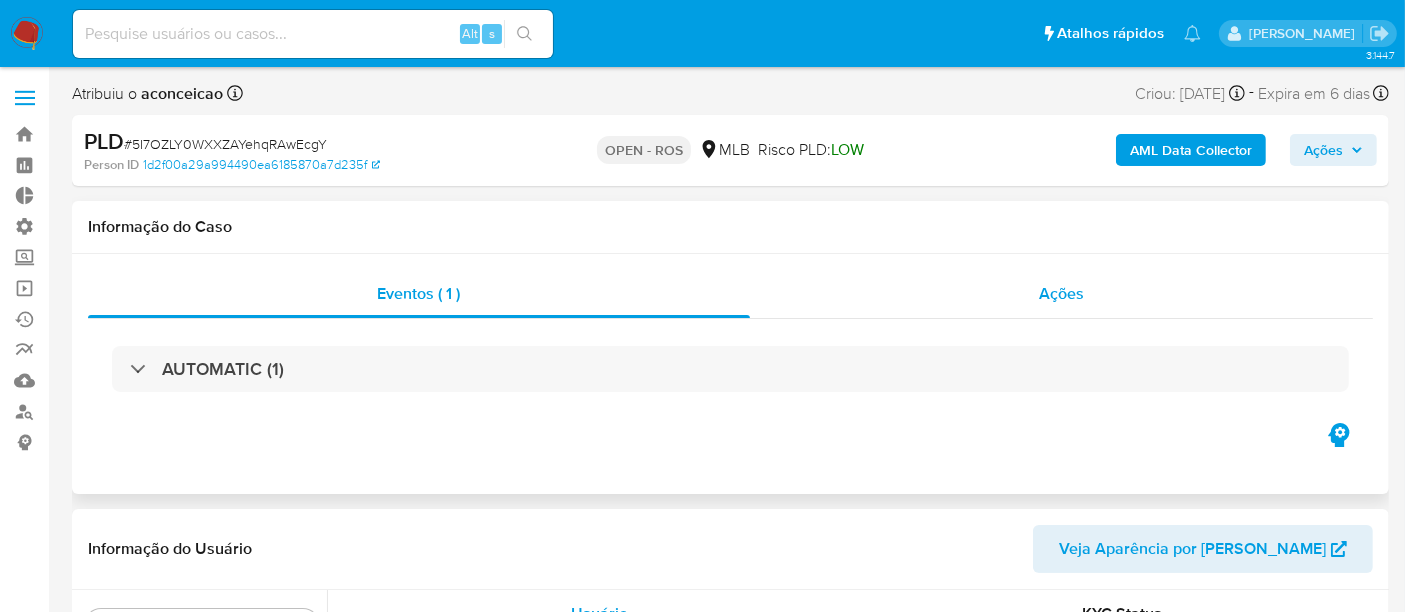 select on "10" 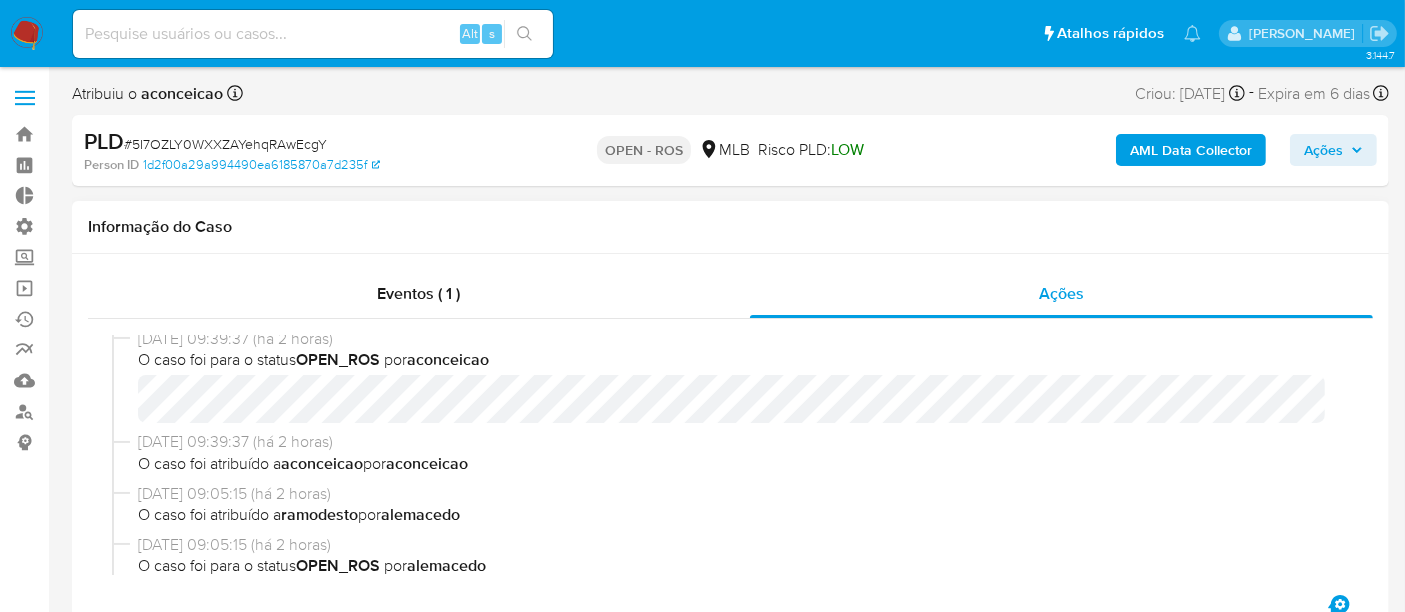 scroll, scrollTop: 0, scrollLeft: 0, axis: both 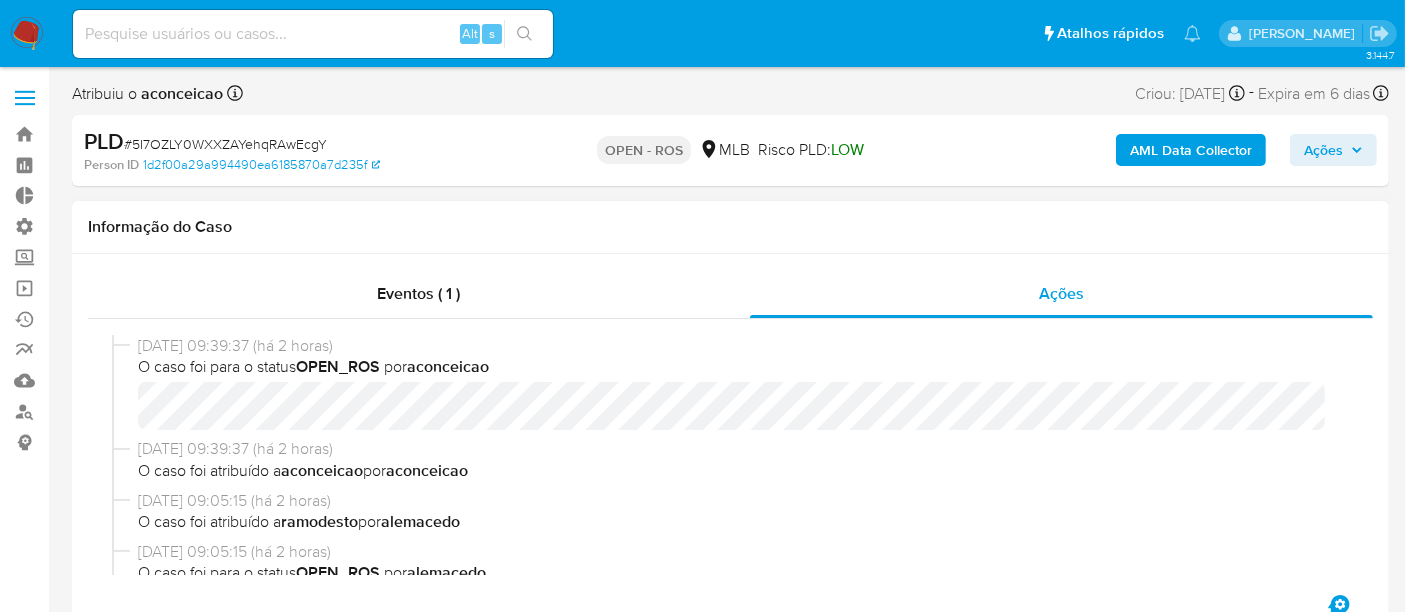 type 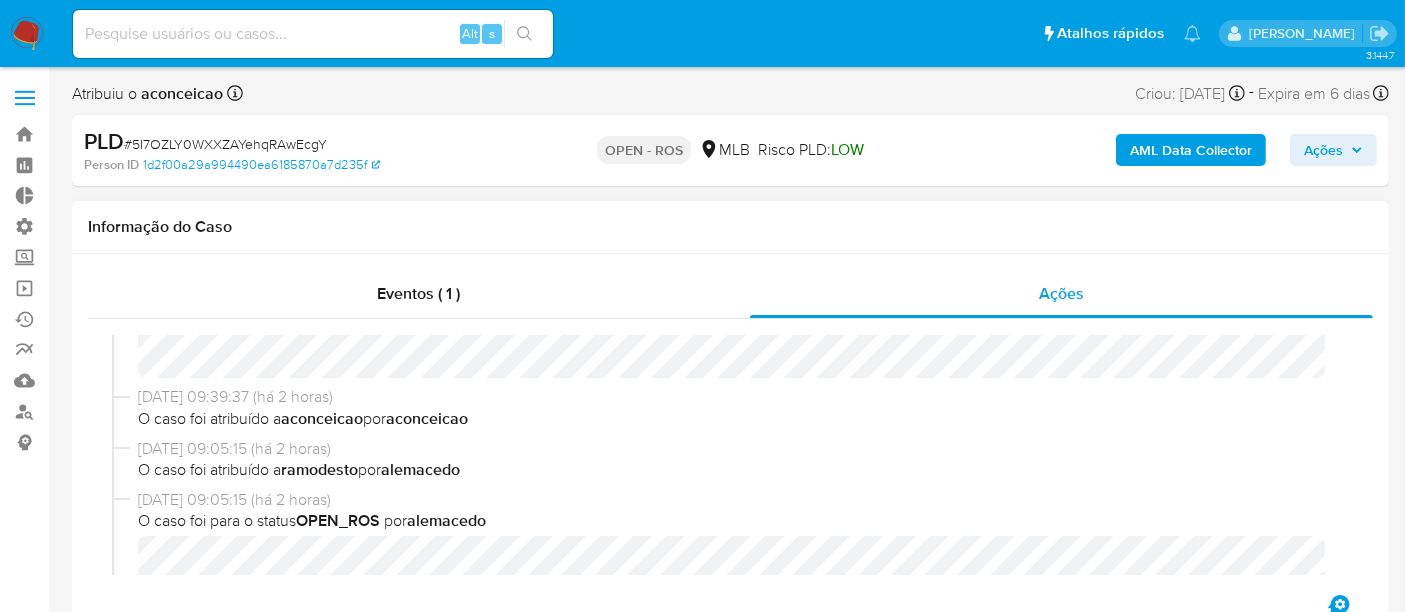 scroll, scrollTop: 0, scrollLeft: 0, axis: both 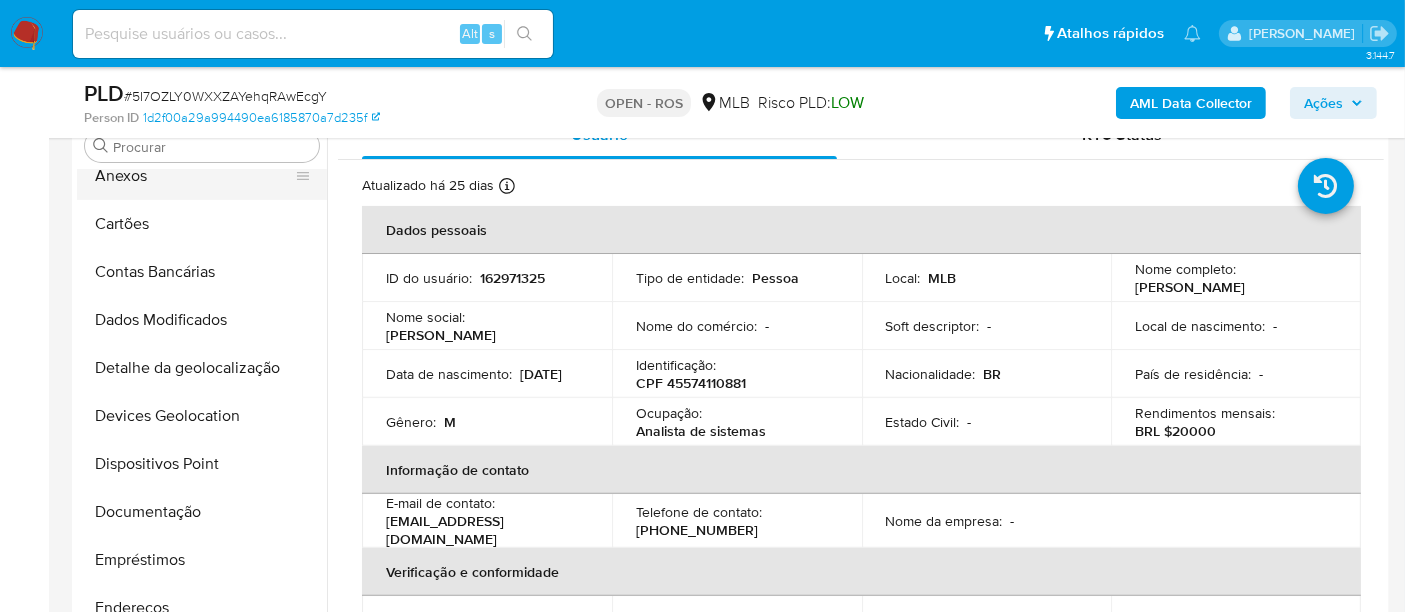 click on "Anexos" at bounding box center [194, 176] 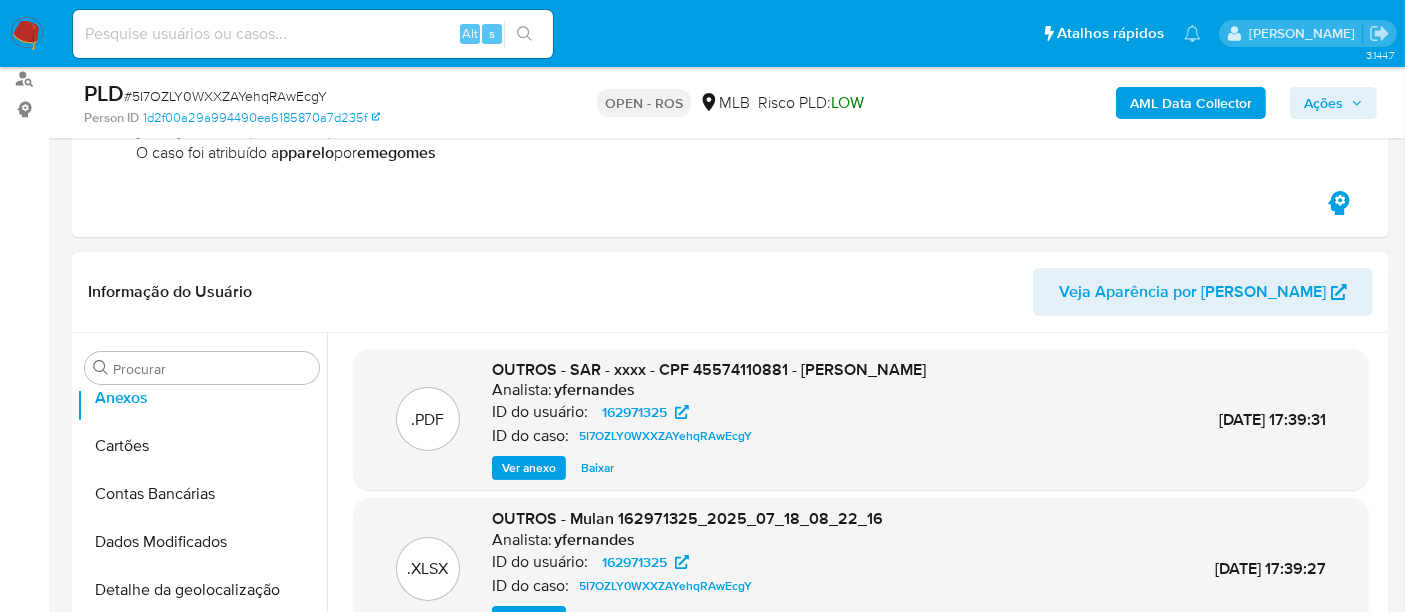 scroll, scrollTop: 111, scrollLeft: 0, axis: vertical 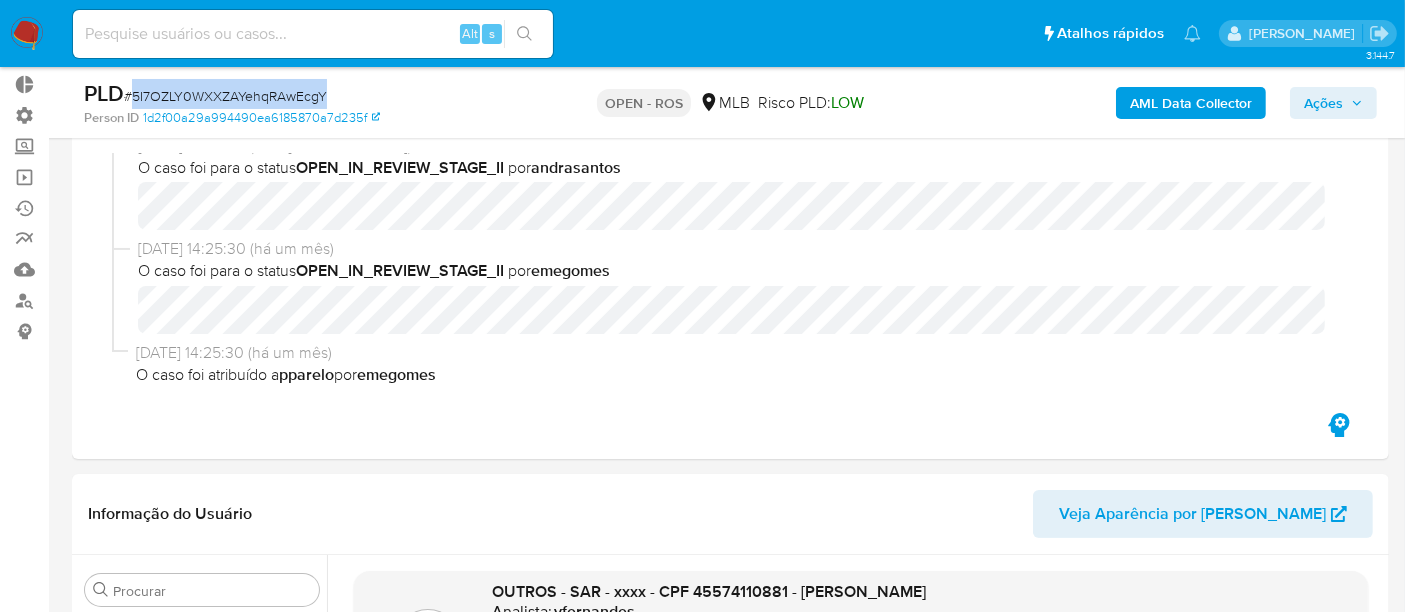 drag, startPoint x: 129, startPoint y: 92, endPoint x: 325, endPoint y: 100, distance: 196.1632 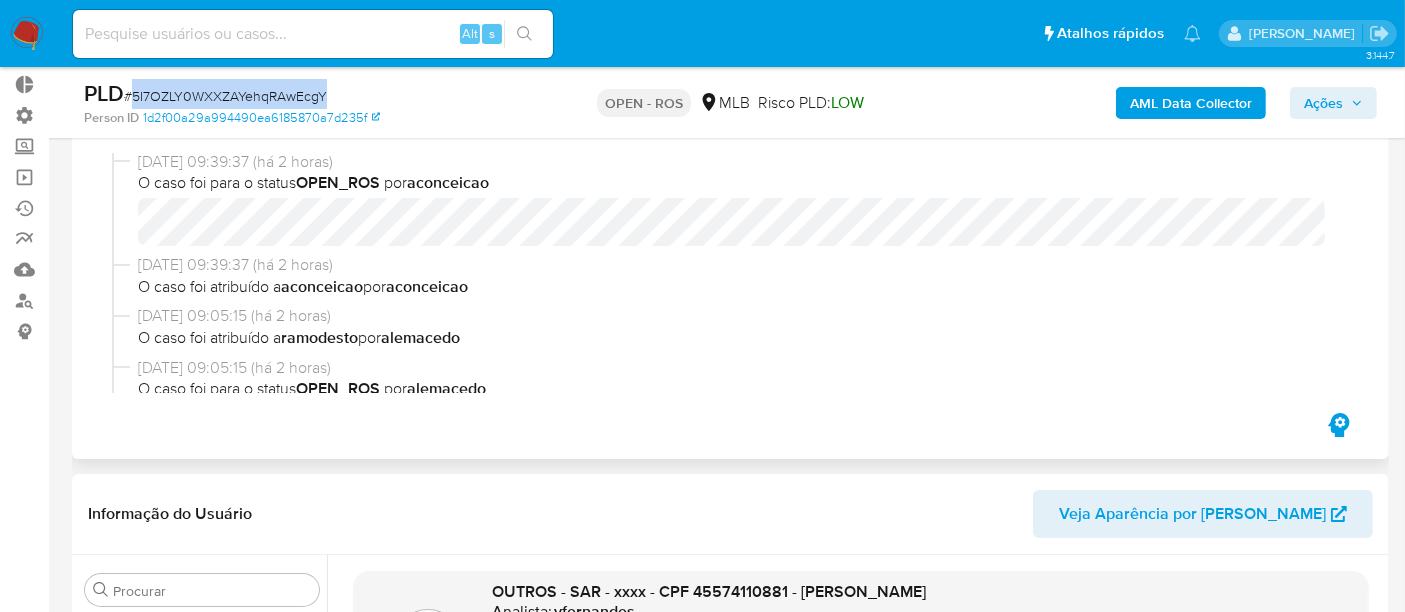 scroll, scrollTop: 0, scrollLeft: 0, axis: both 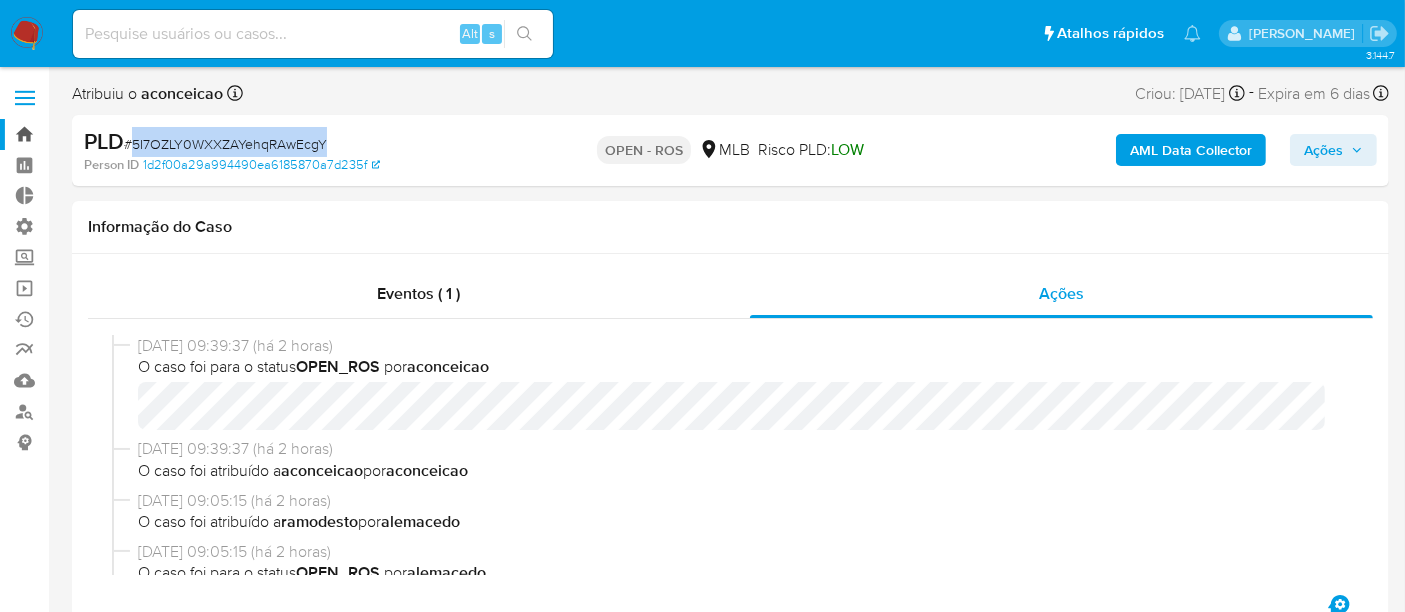 click on "Bandeja" at bounding box center [119, 134] 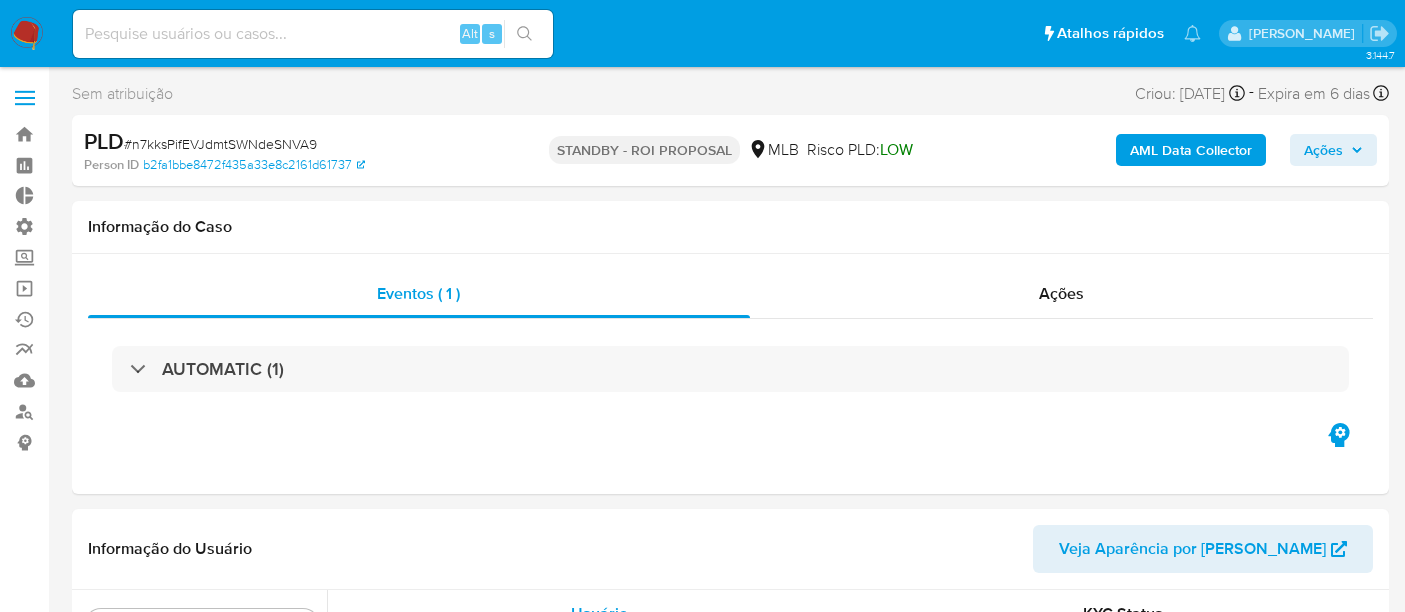 select on "10" 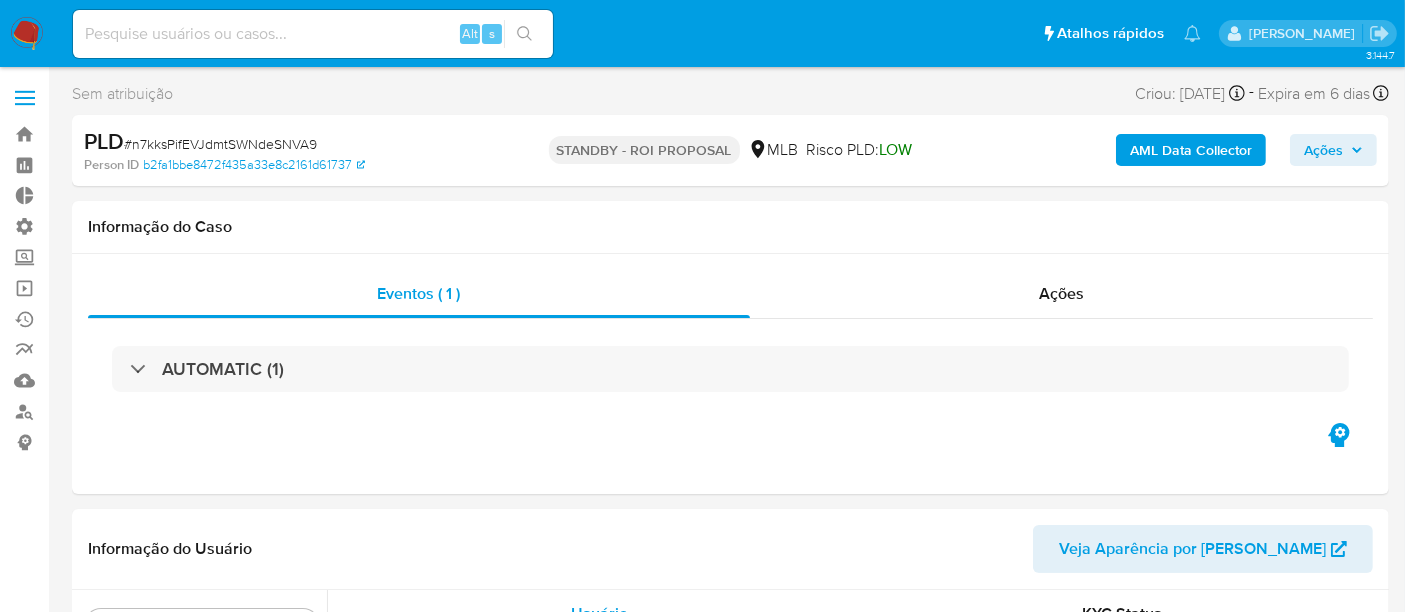 scroll, scrollTop: 844, scrollLeft: 0, axis: vertical 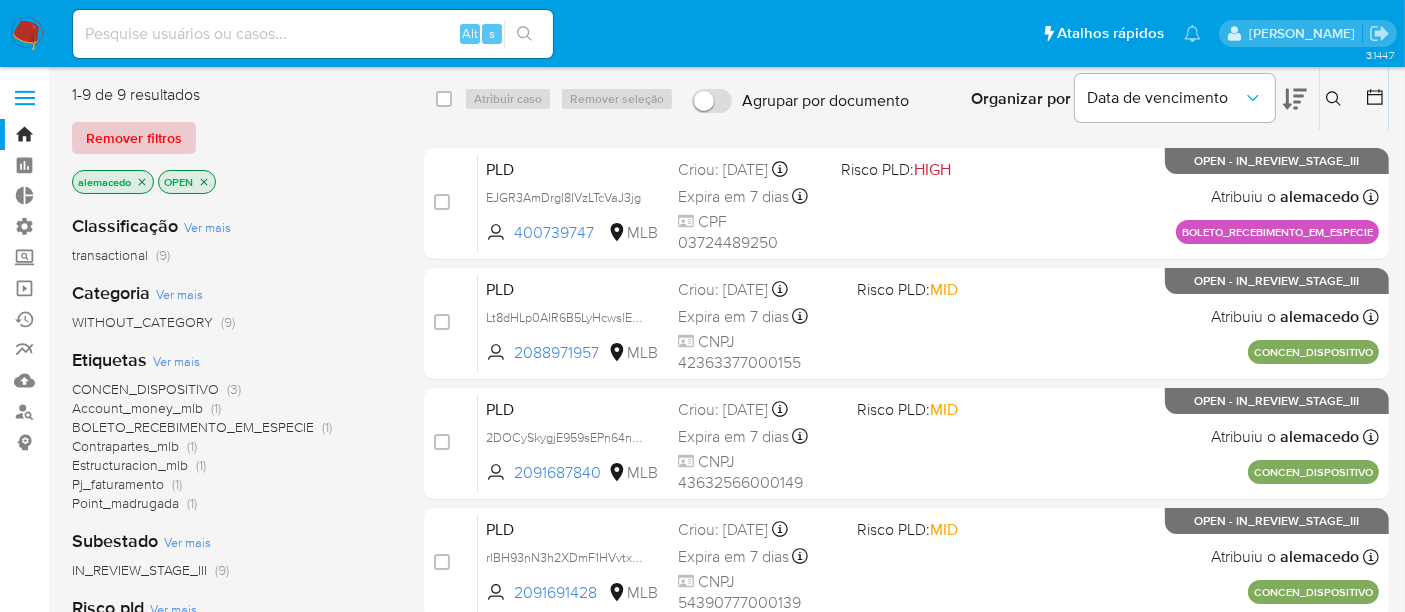click on "Remover filtros" at bounding box center (134, 138) 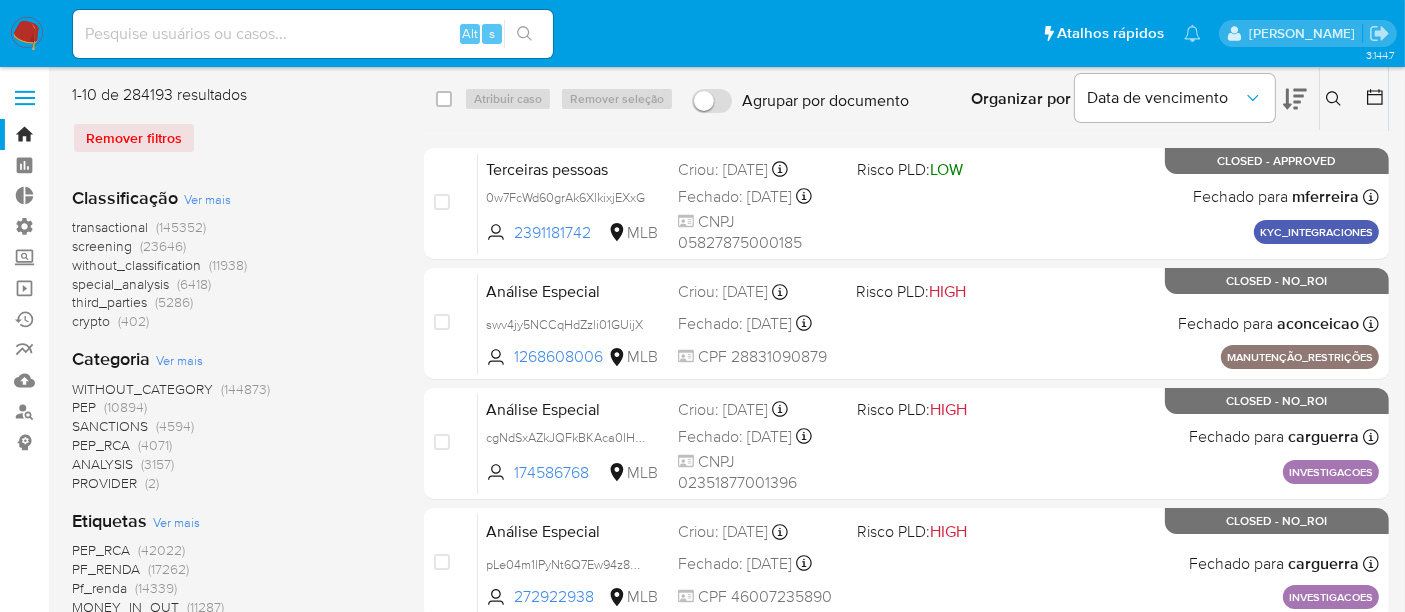click 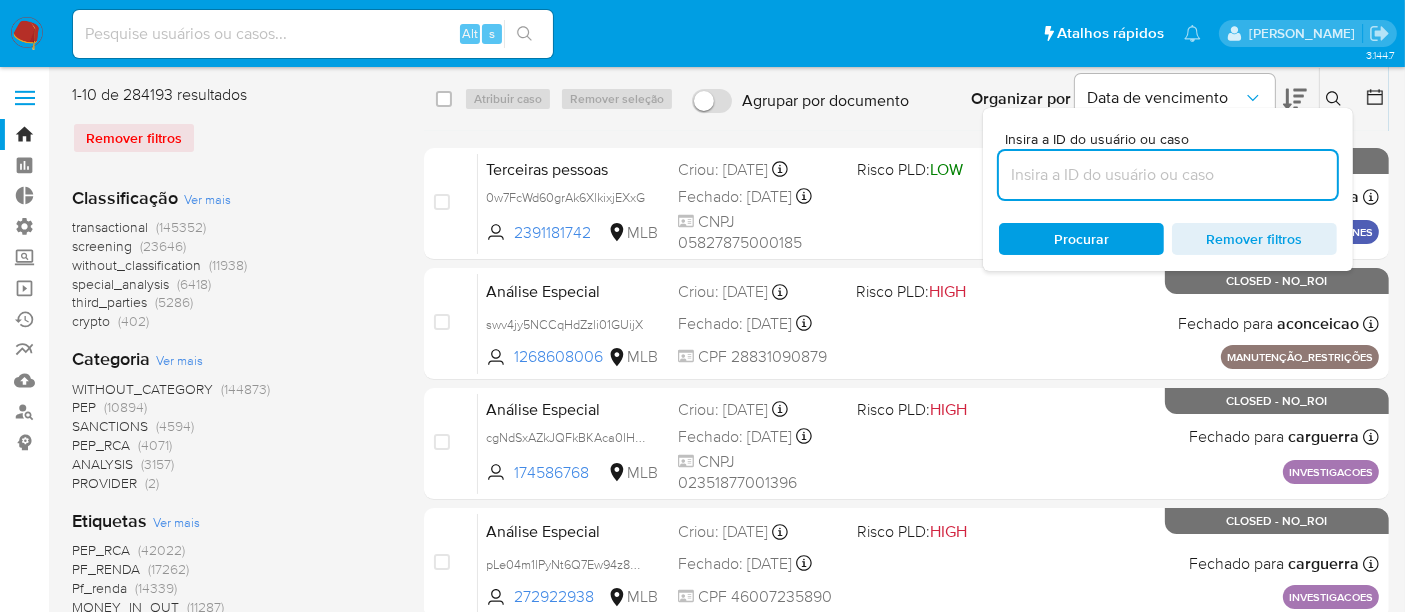 click at bounding box center [1168, 175] 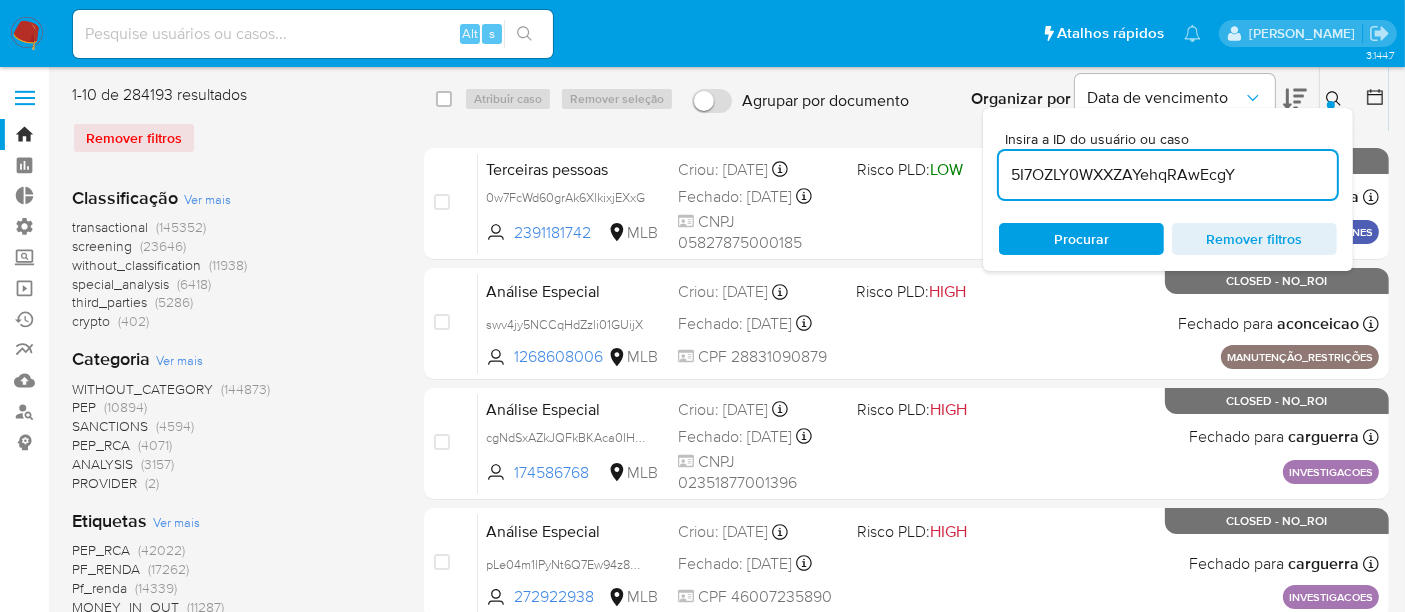 type on "5I7OZLY0WXXZAYehqRAwEcgY" 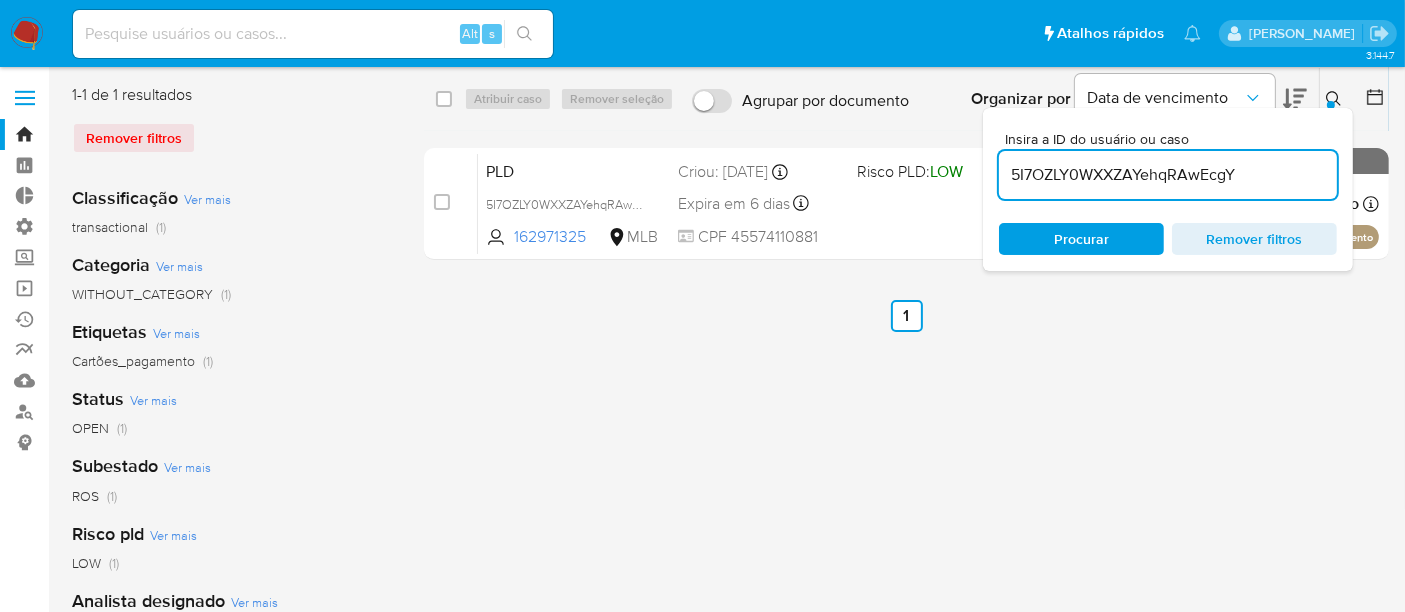 click on "Procurar" at bounding box center [1081, 239] 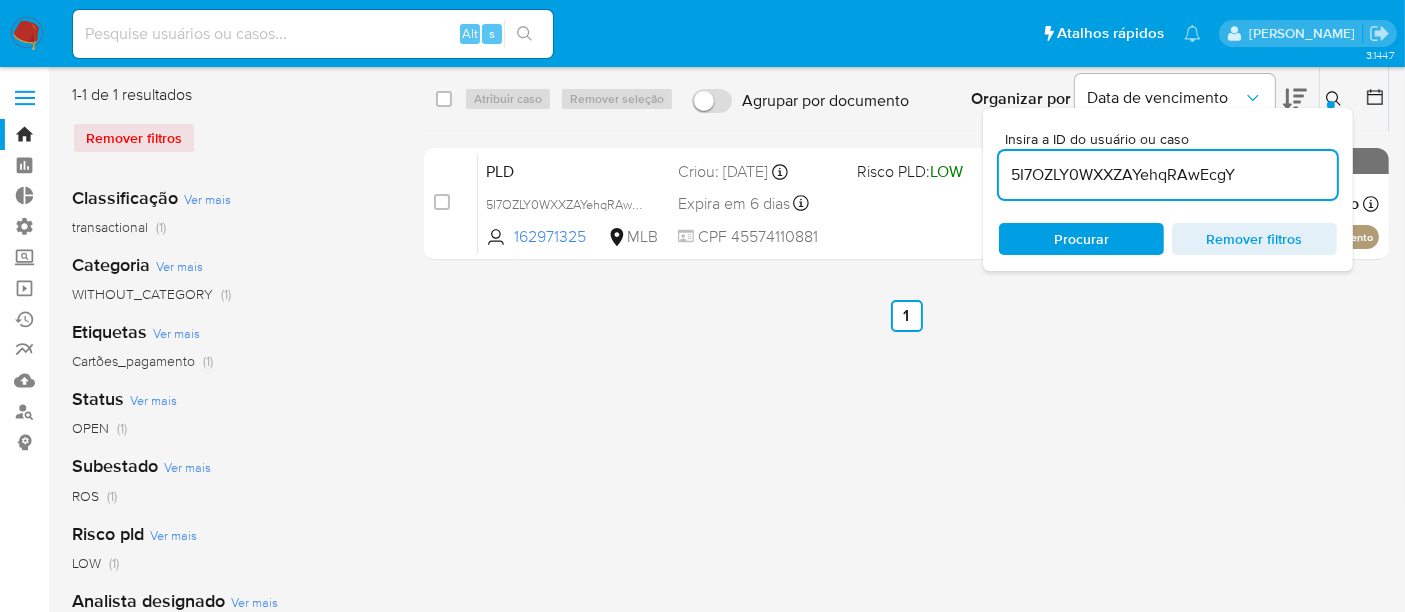 click on "select-all-cases-checkbox Atribuir caso Remover seleção Agrupar por documento Organizar por Data de vencimento   Os resultados não podem ser classificados enquanto agrupados. Insira a ID do usuário ou caso 5I7OZLY0WXXZAYehqRAwEcgY Procurar Remover filtros case-item-checkbox   Incapaz de atribuir o caso PLD 5I7OZLY0WXXZAYehqRAwEcgY 162971325 MLB Risco PLD:  LOW Criou: 12/06/2025   Criou: 12/06/2025 00:21:03 Expira em 6 dias   Expira em 27/07/2025 00:21:03 CPF   45574110881 Atribuiu o   aconceicao   Asignado el: 18/06/2025 14:25:30 Cartões_pagamento OPEN - ROS  Anterior 1 Seguinte" at bounding box center (906, 515) 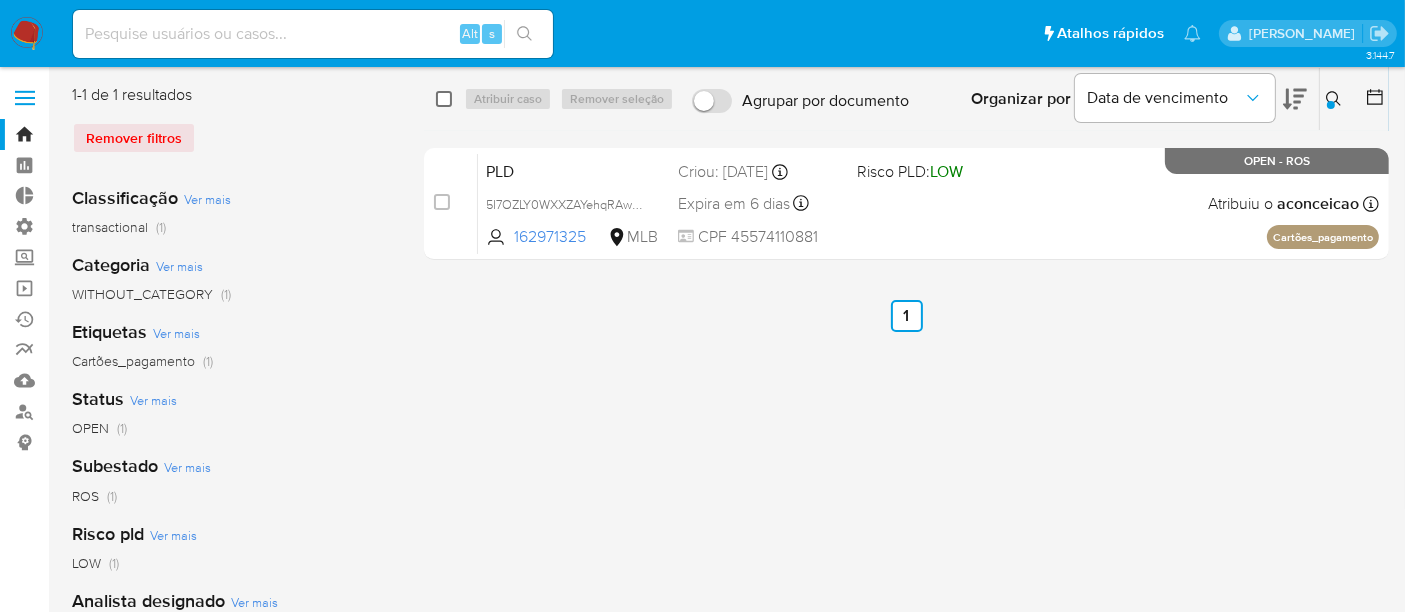 click at bounding box center [444, 99] 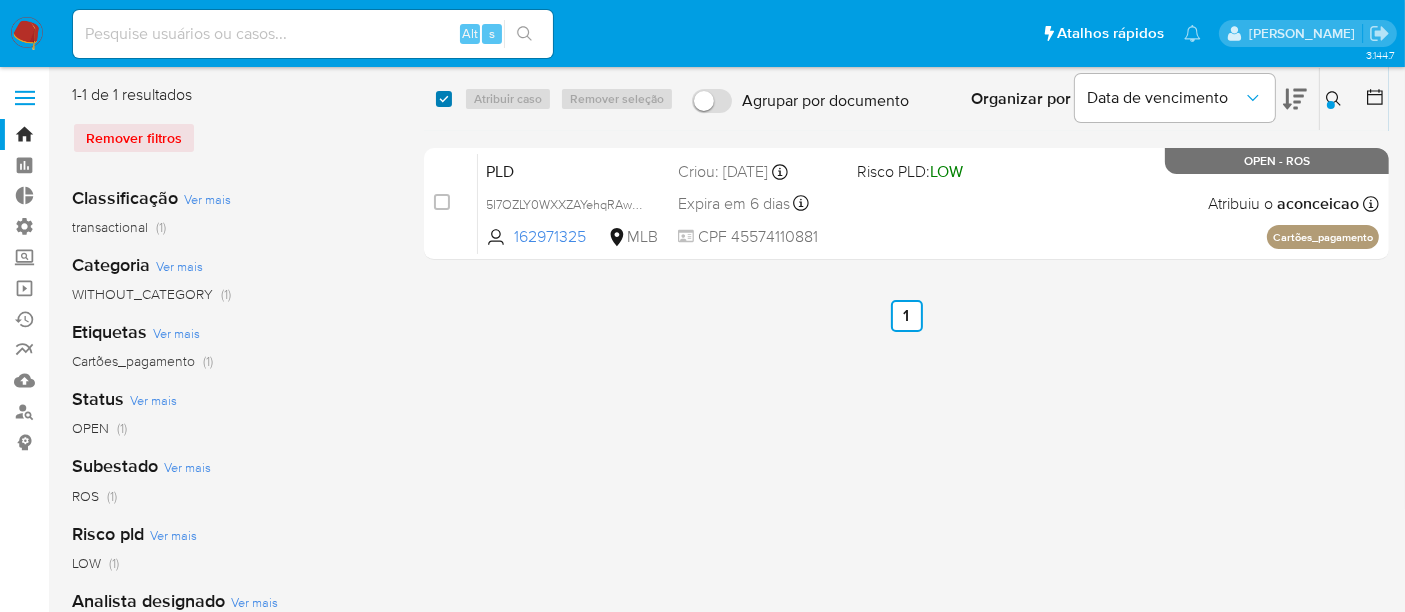 checkbox on "true" 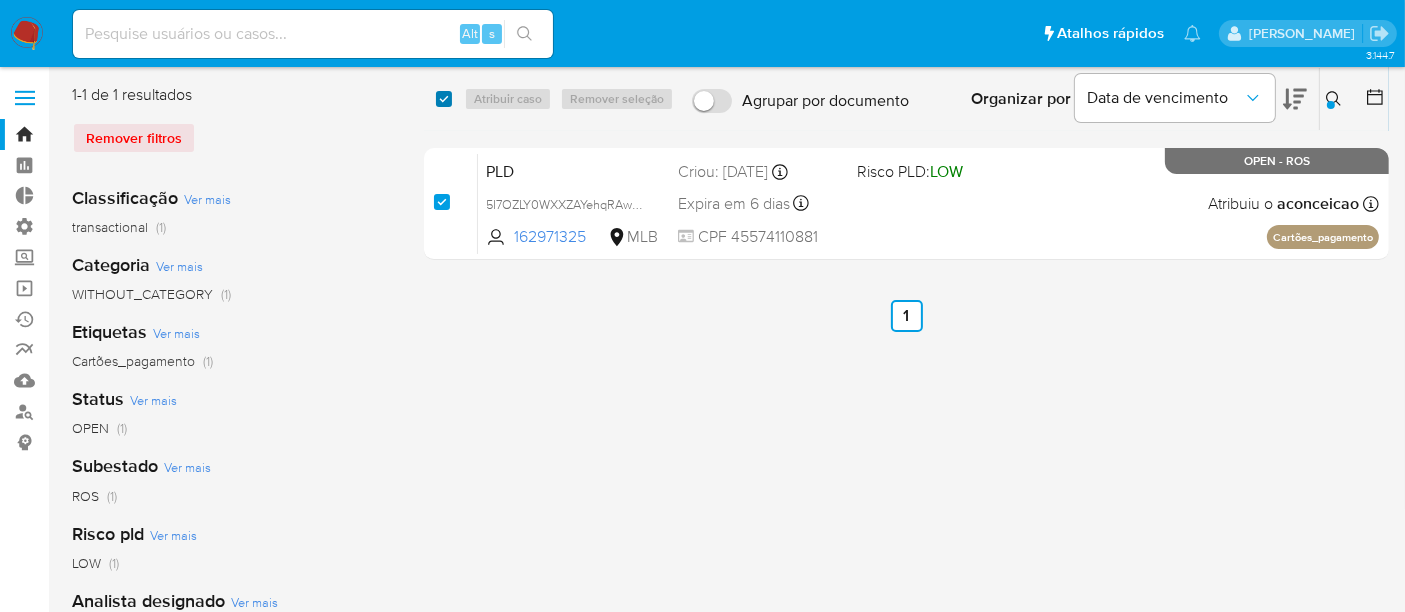 checkbox on "true" 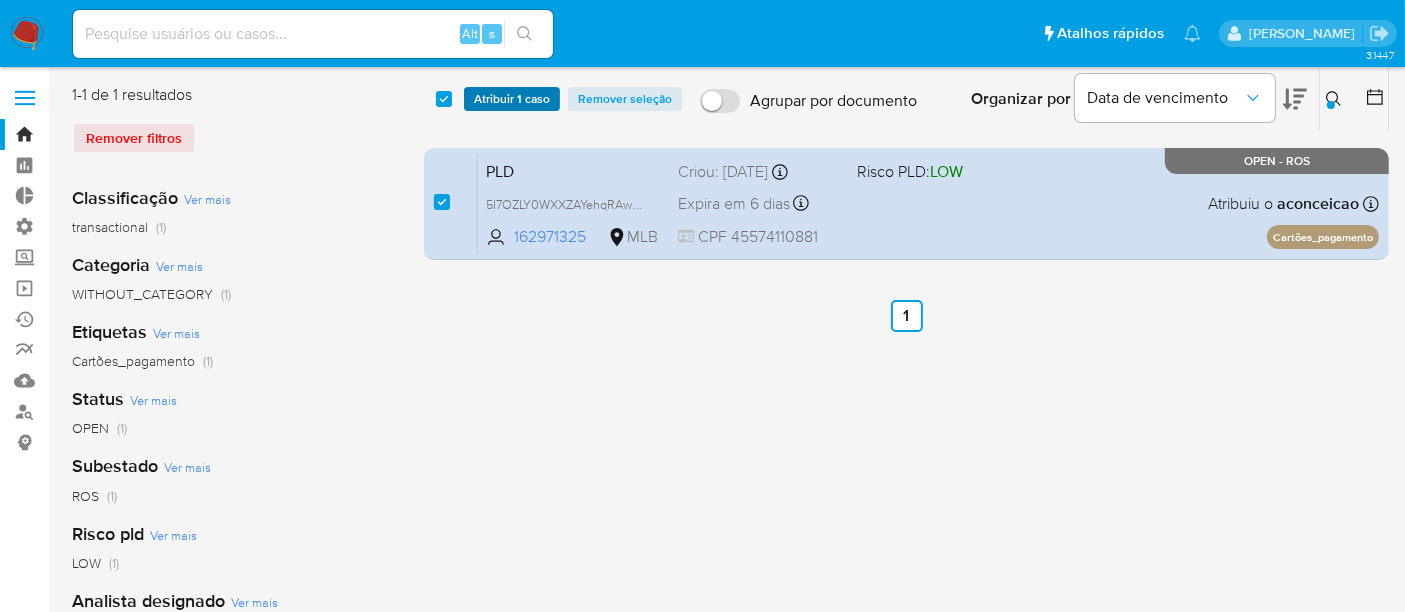 click on "Atribuir 1 caso" at bounding box center [512, 99] 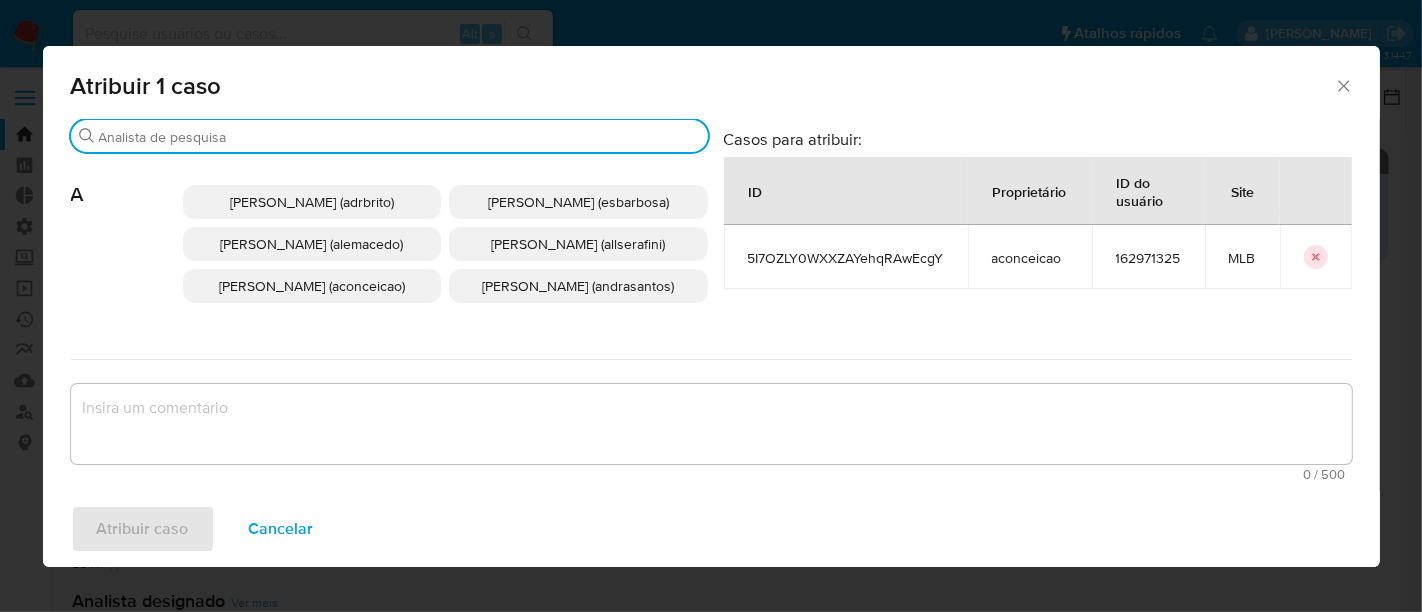 click on "Procurar" at bounding box center [399, 137] 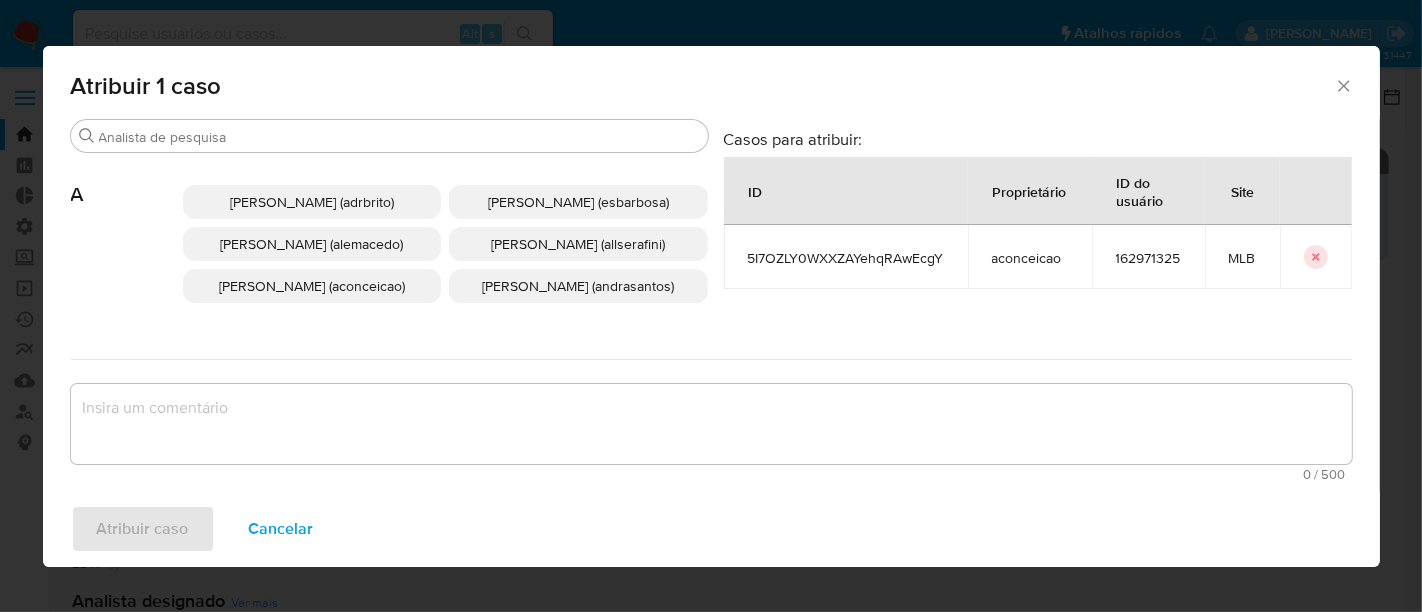 click on "Alexandra Macedo Da Silva (alemacedo)" at bounding box center (312, 244) 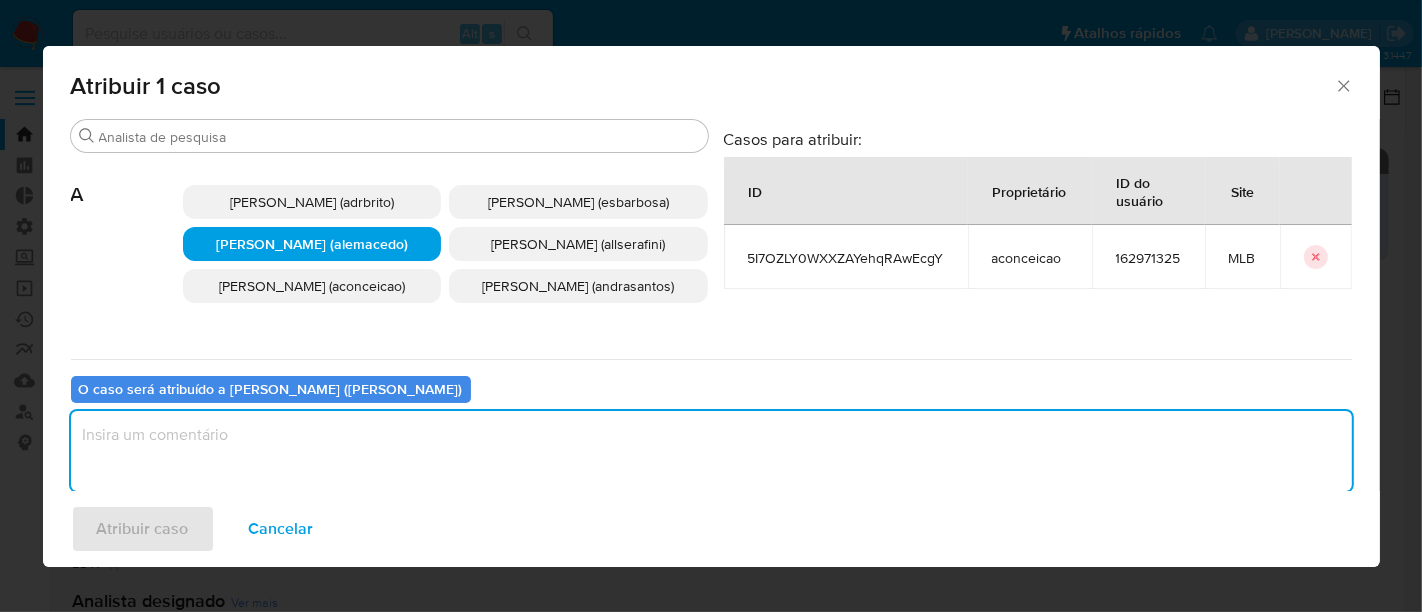 click at bounding box center [711, 451] 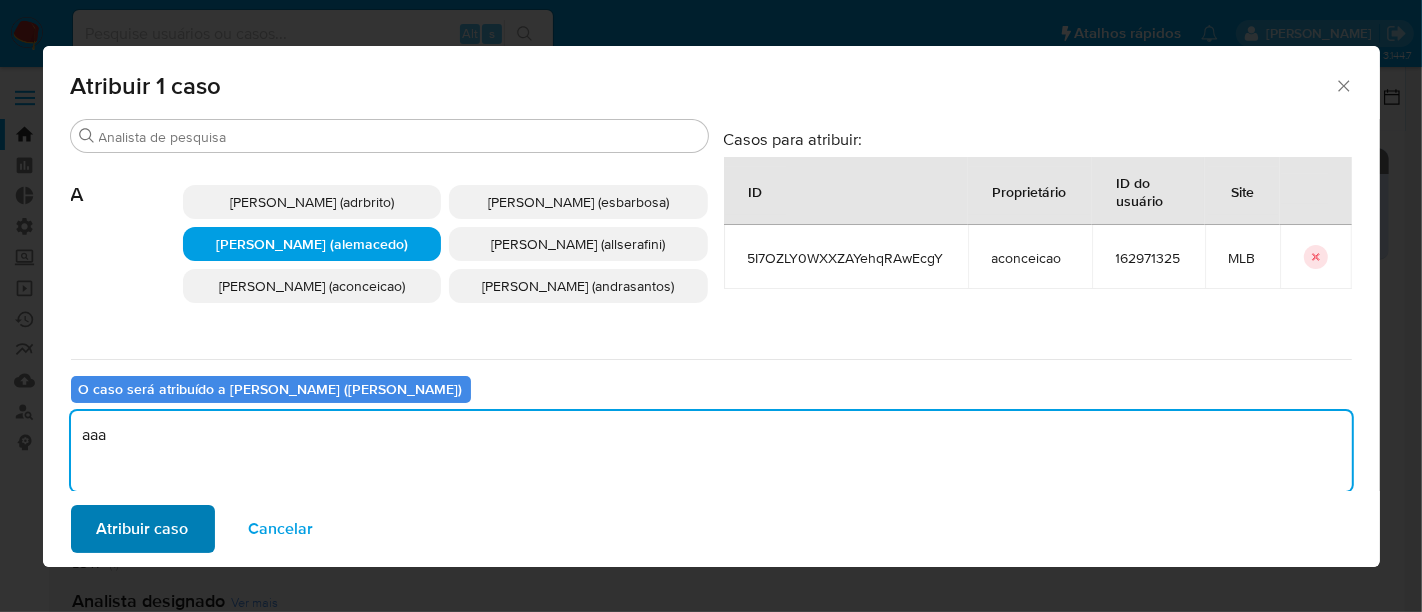type on "aaa" 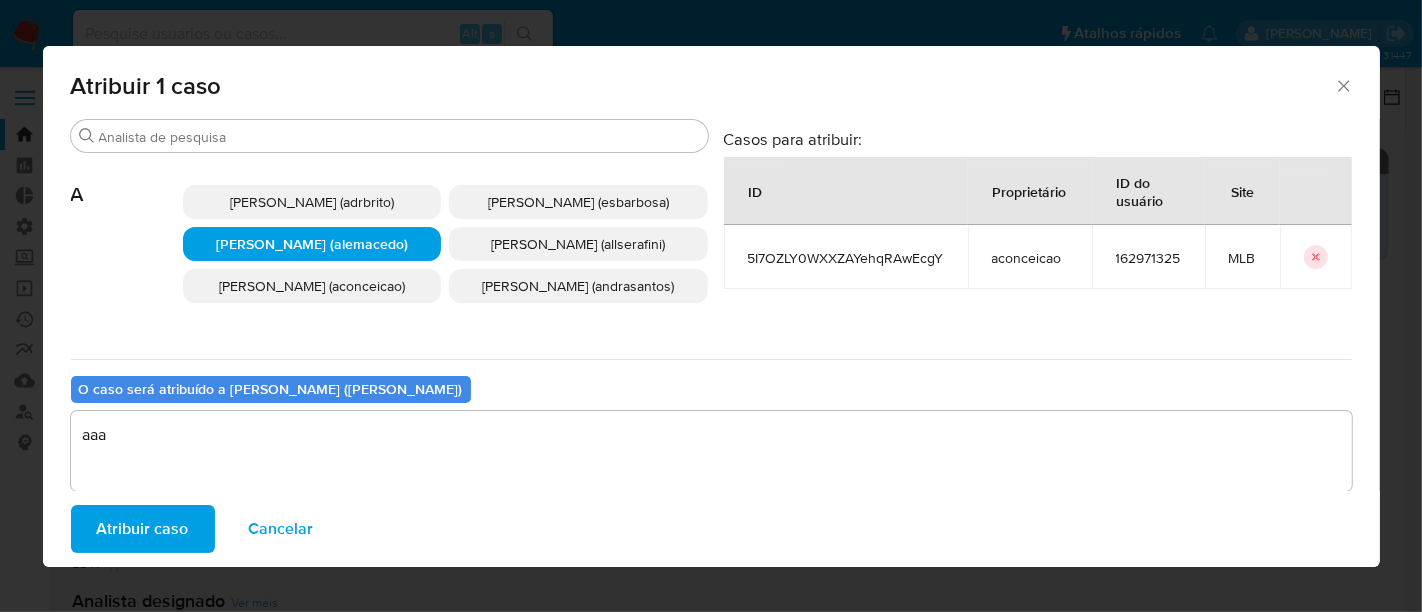 click on "Atribuir caso" at bounding box center [143, 529] 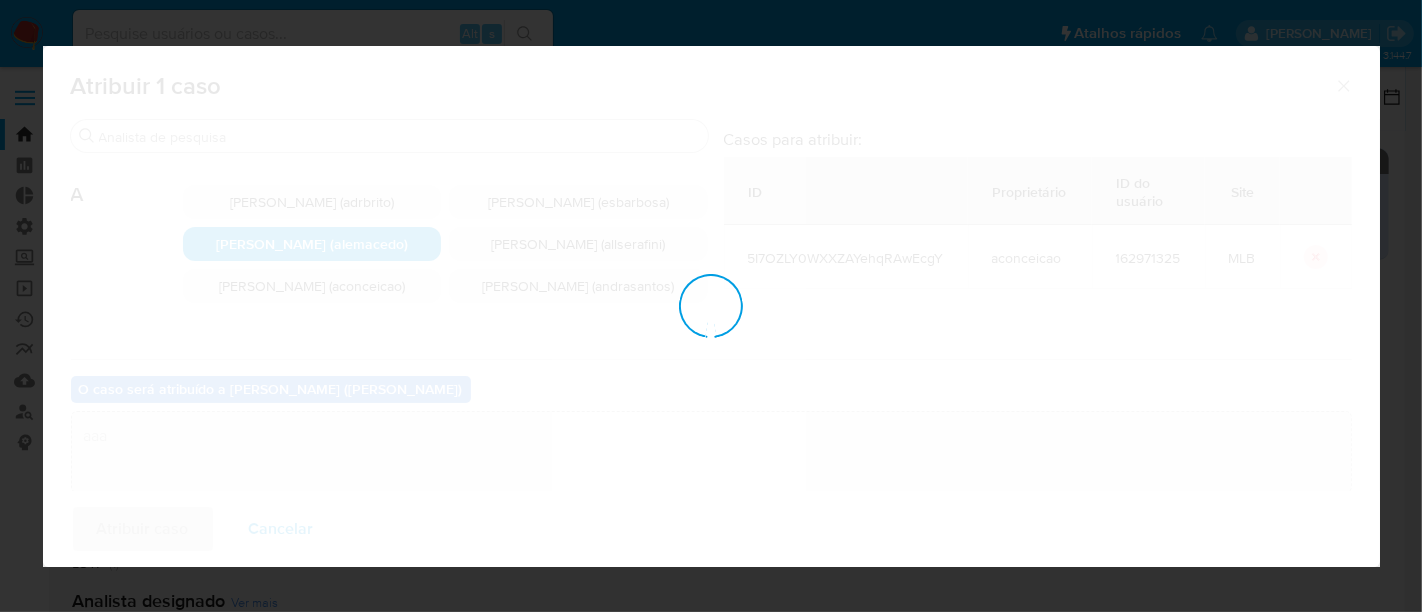 type 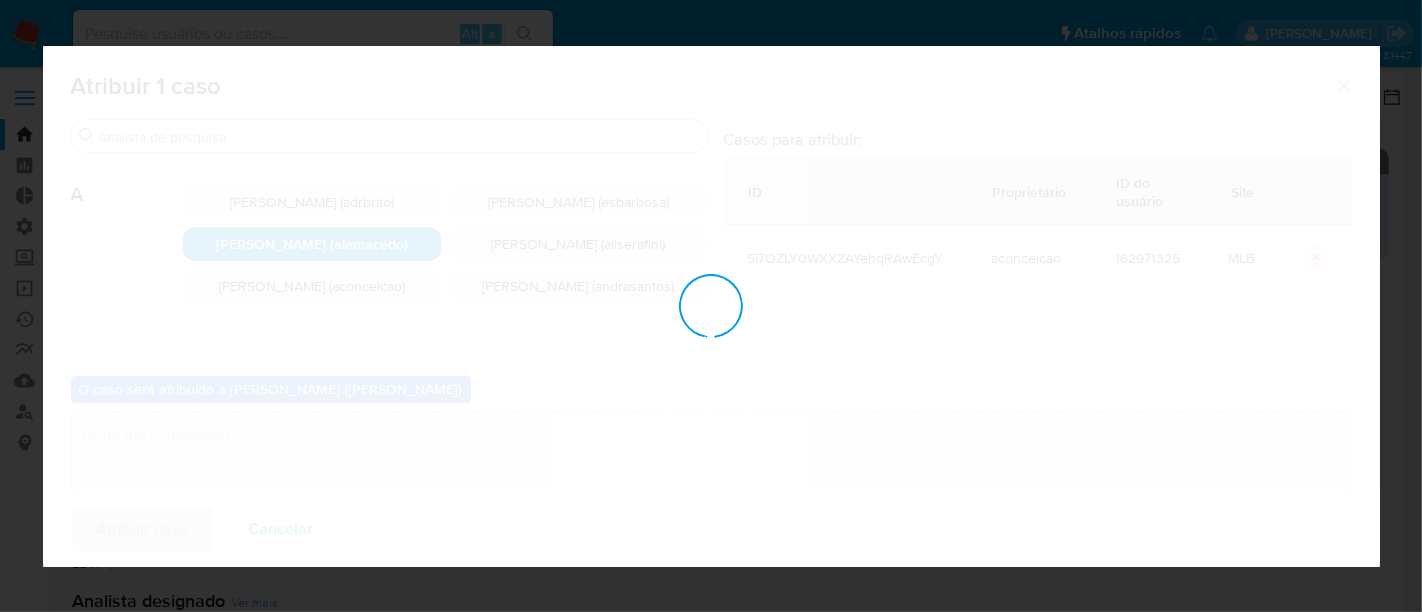 checkbox on "false" 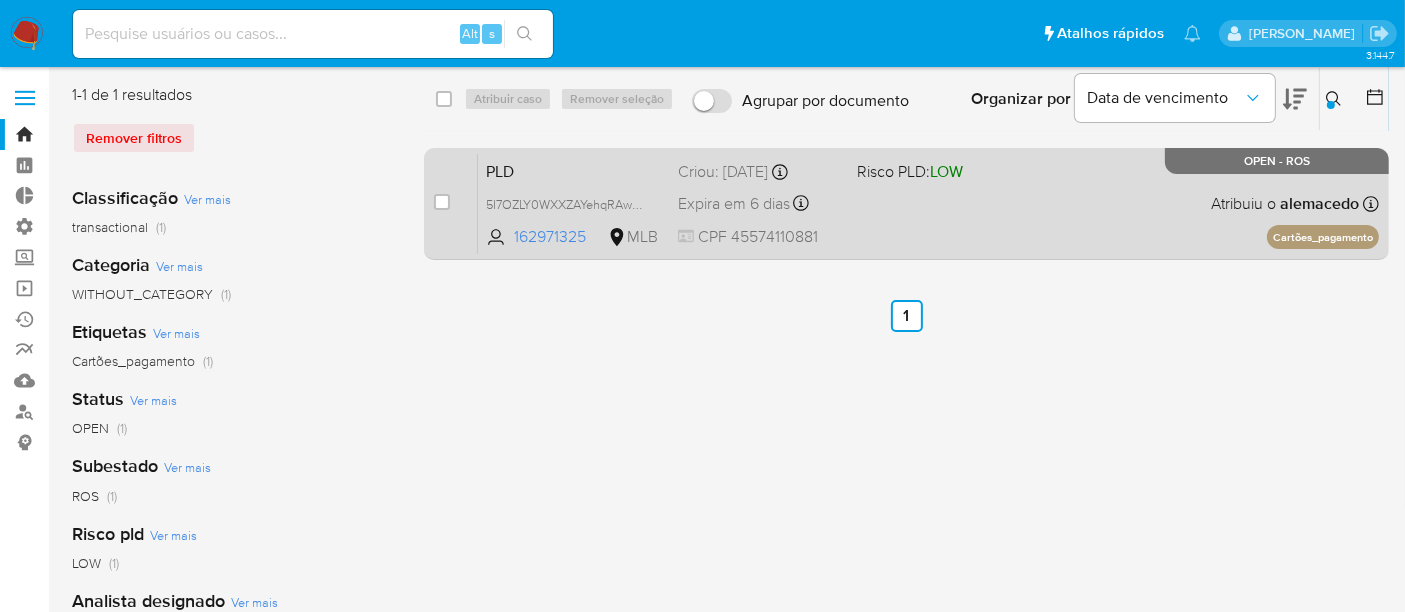 click on "PLD" at bounding box center [574, 170] 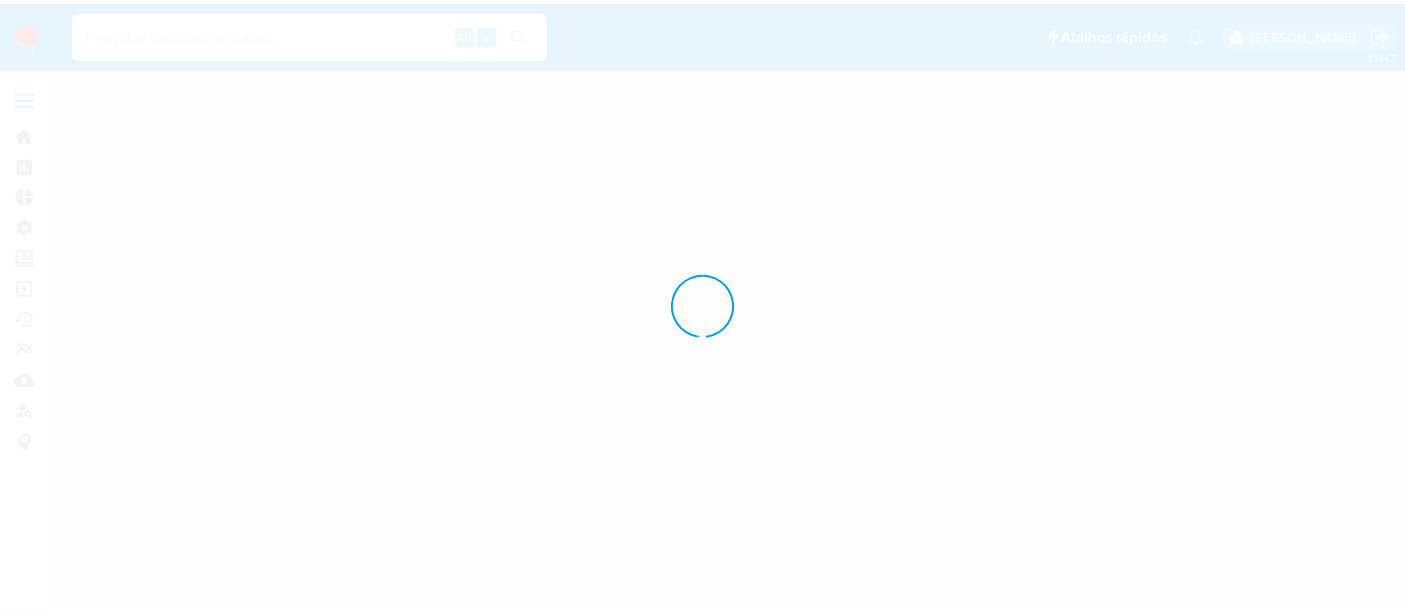 scroll, scrollTop: 0, scrollLeft: 0, axis: both 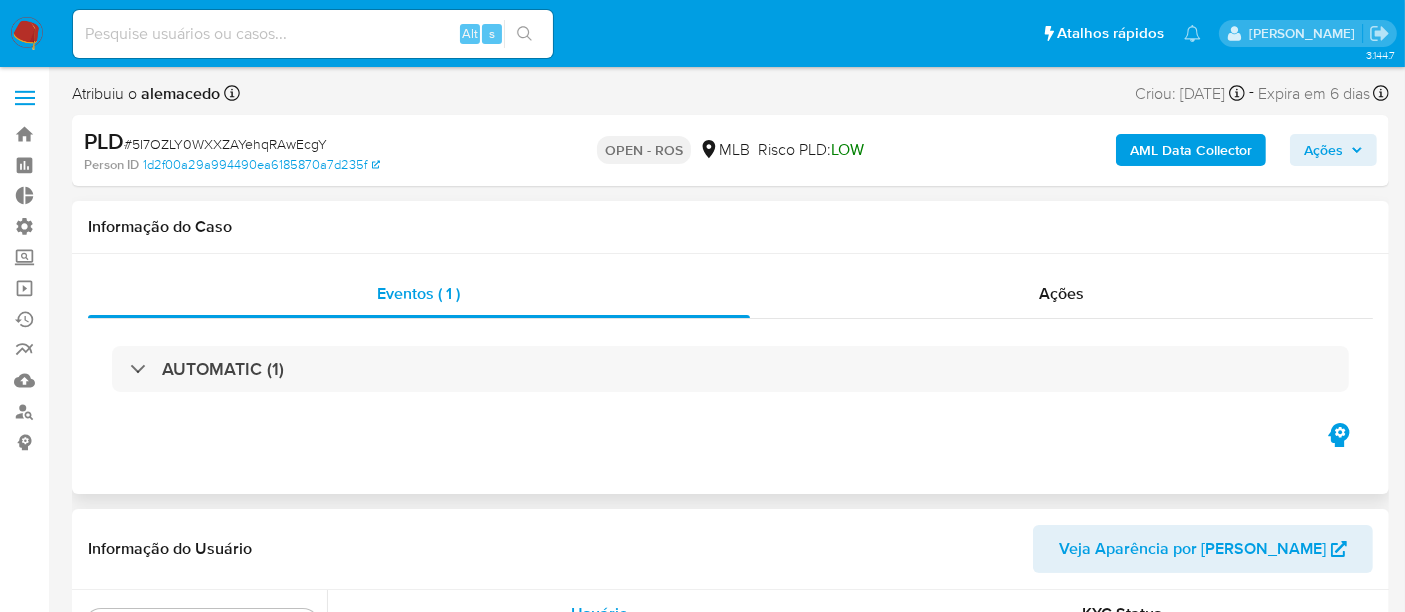 select on "10" 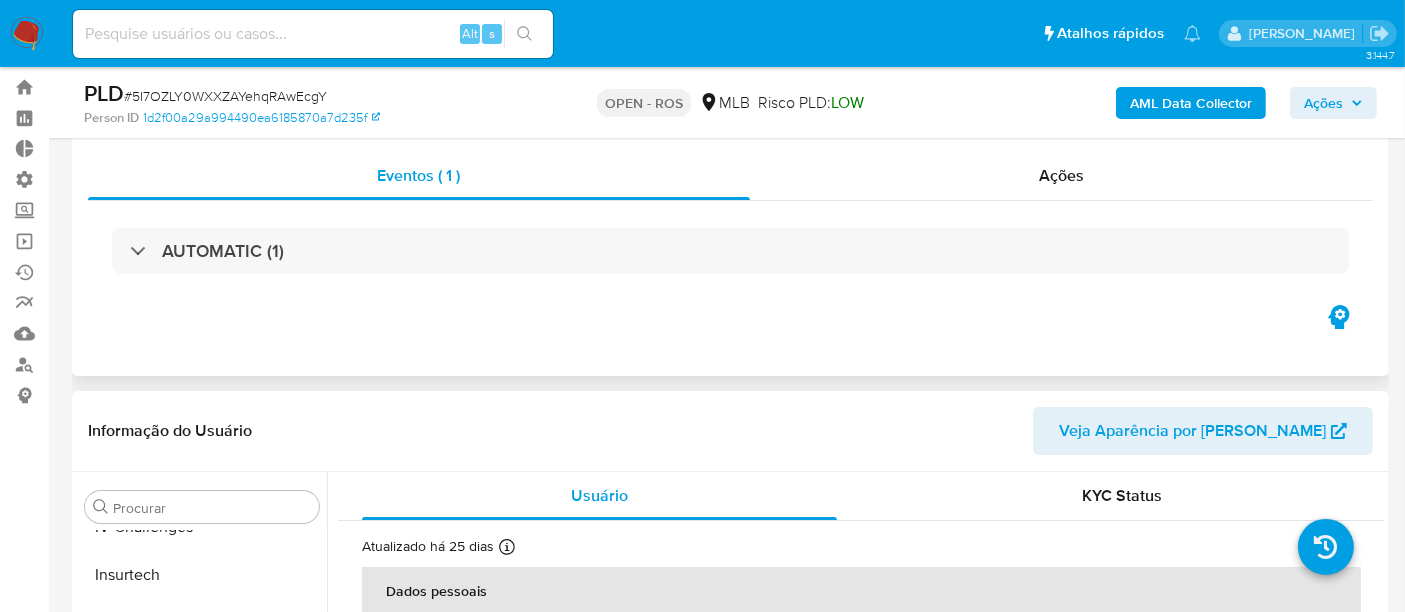 scroll, scrollTop: 222, scrollLeft: 0, axis: vertical 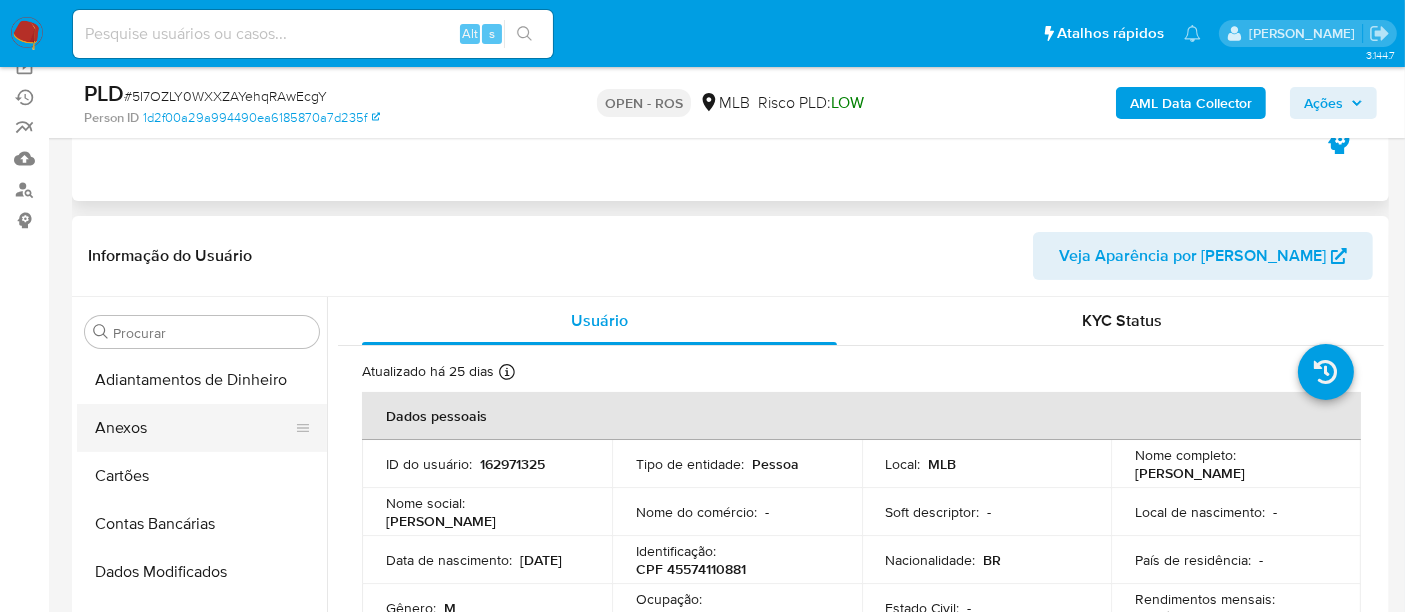 click on "Anexos" at bounding box center [194, 428] 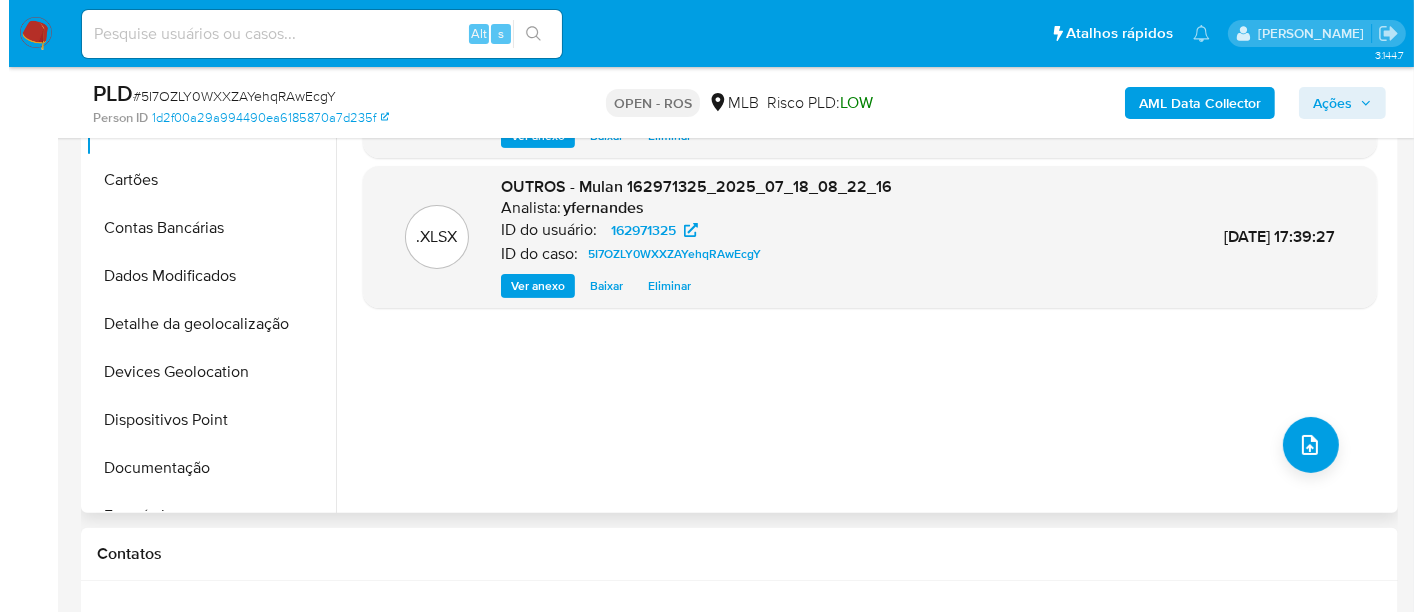 scroll, scrollTop: 555, scrollLeft: 0, axis: vertical 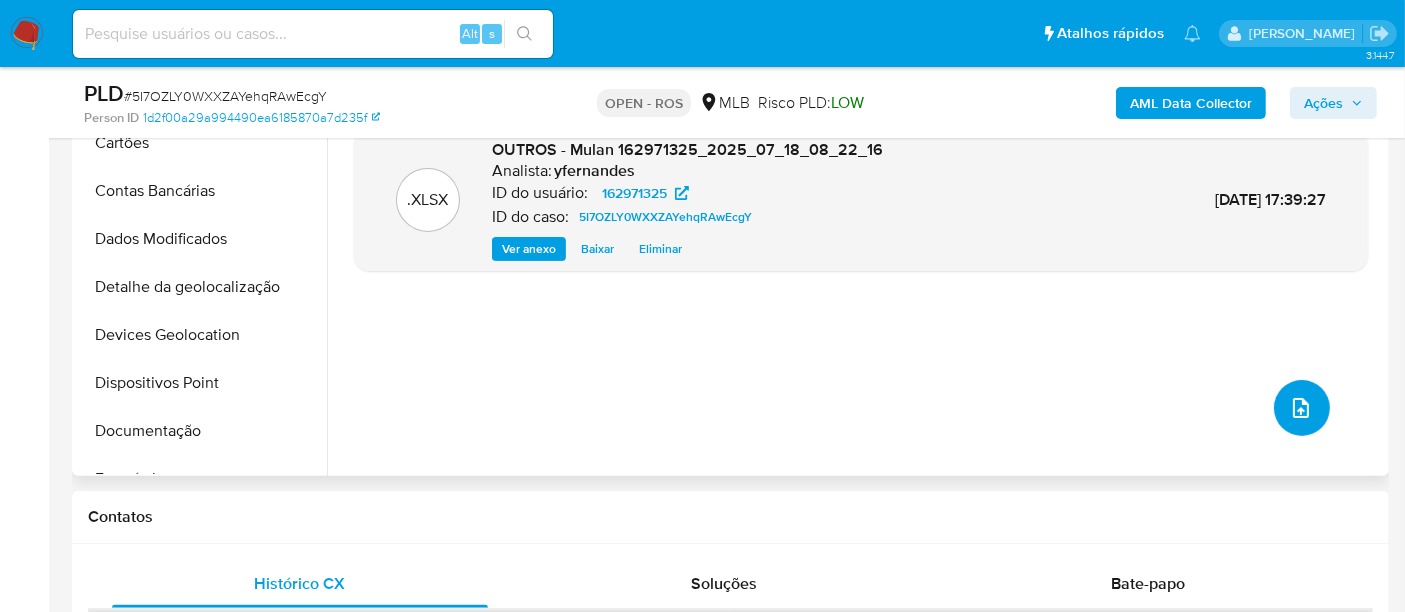 click 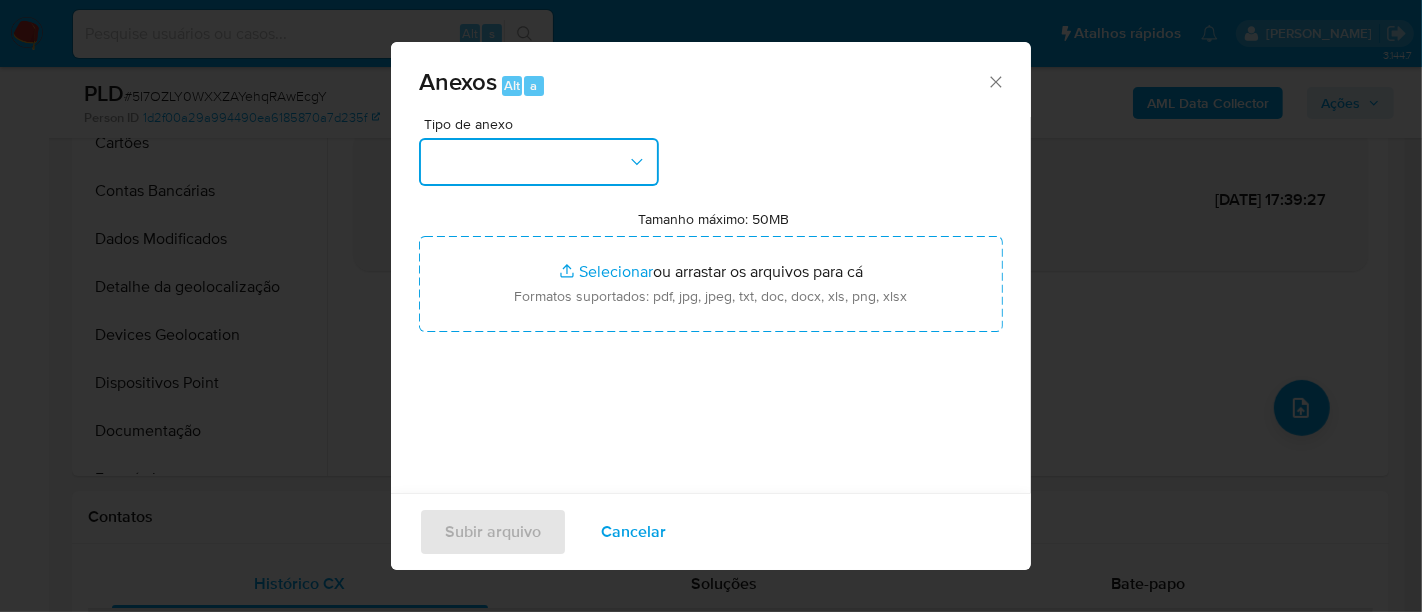 click at bounding box center [539, 162] 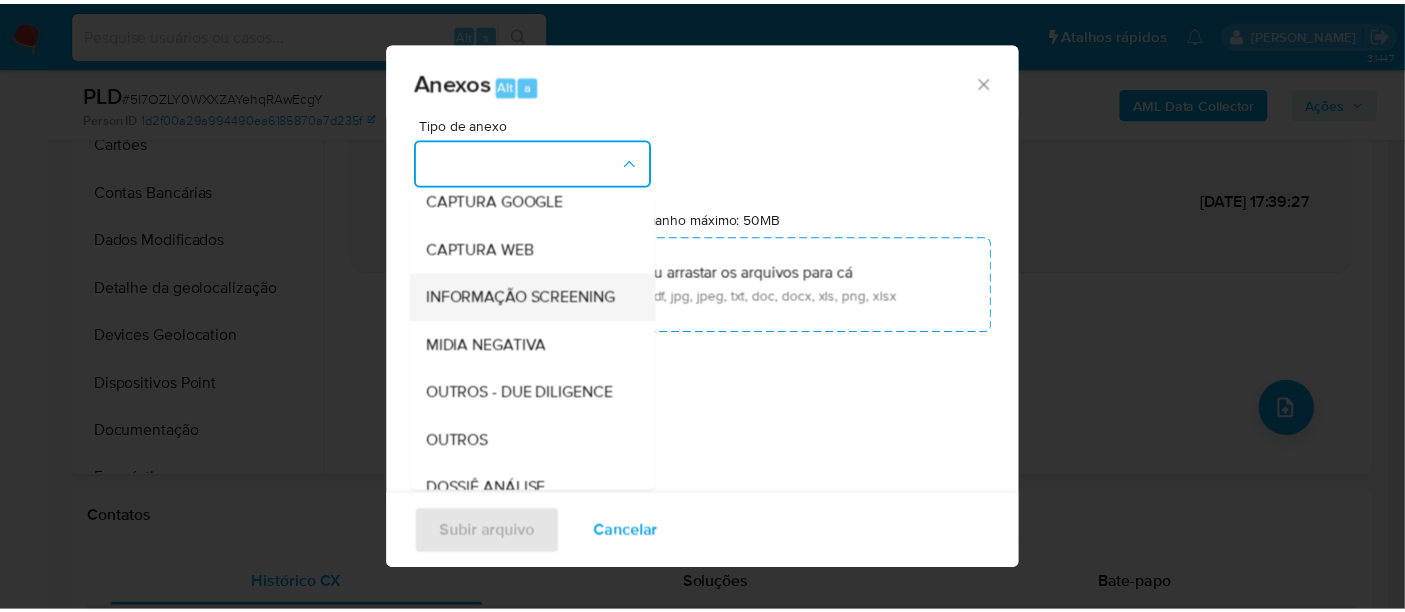 scroll, scrollTop: 222, scrollLeft: 0, axis: vertical 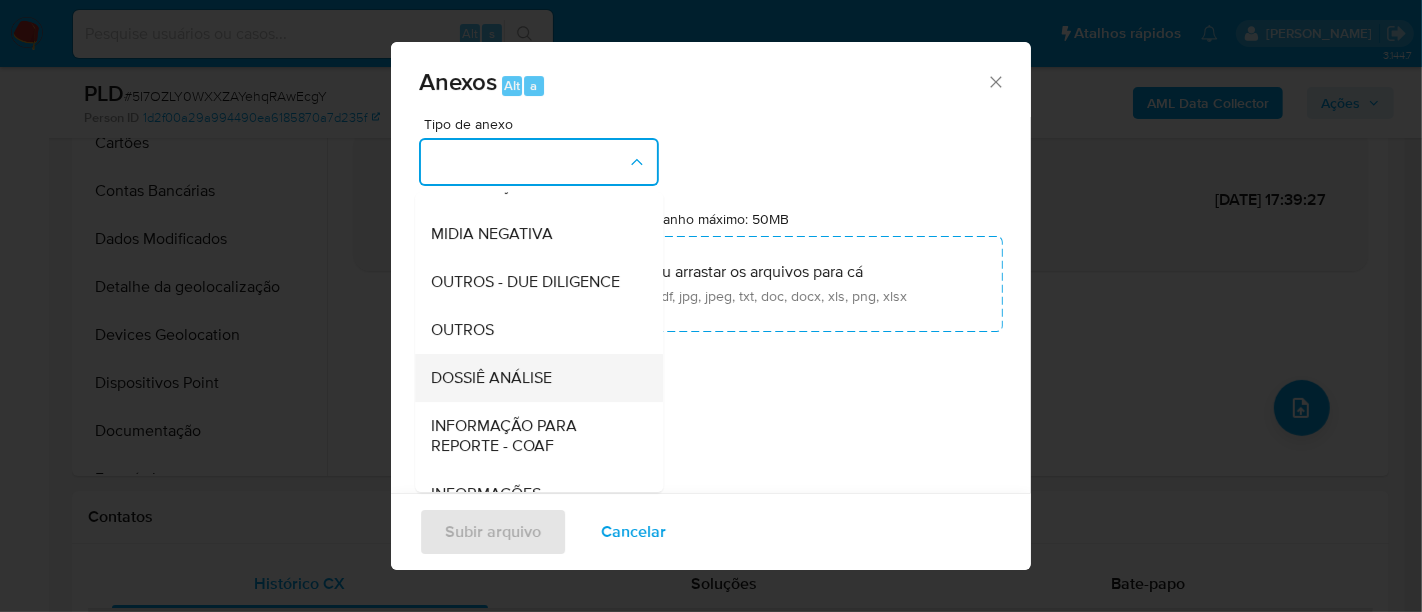 click on "DOSSIÊ ANÁLISE" at bounding box center (491, 378) 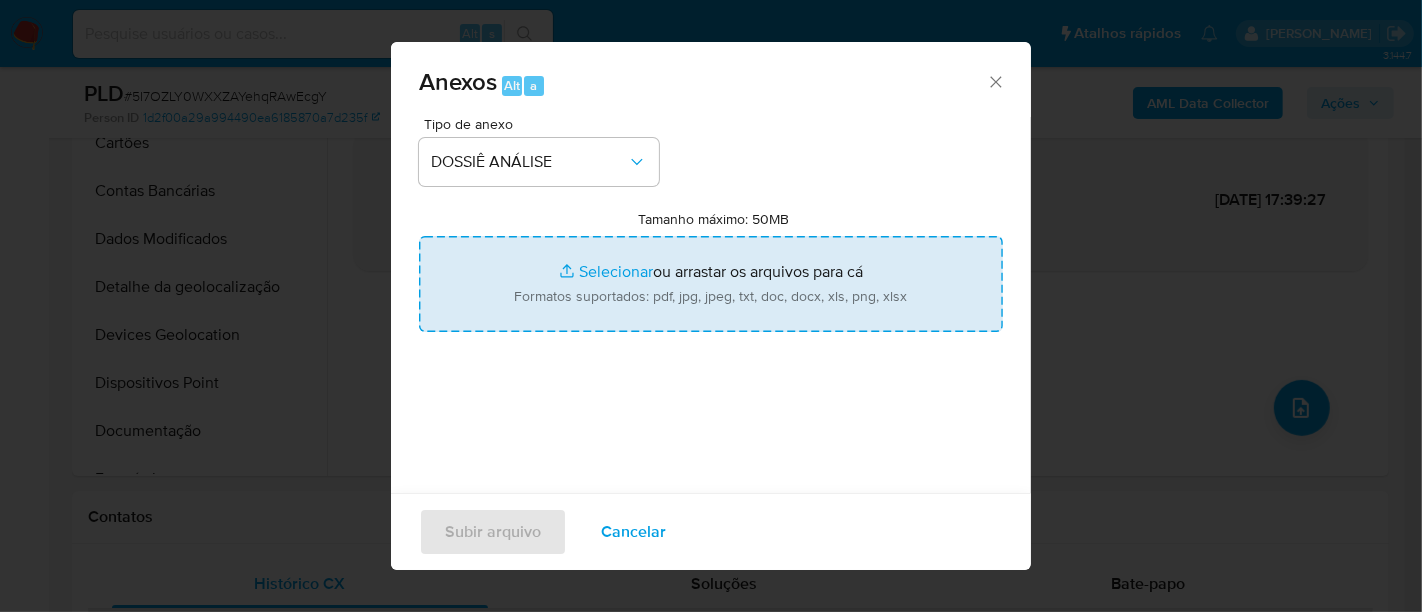 click on "Tamanho máximo: 50MB Selecionar arquivos" at bounding box center [711, 284] 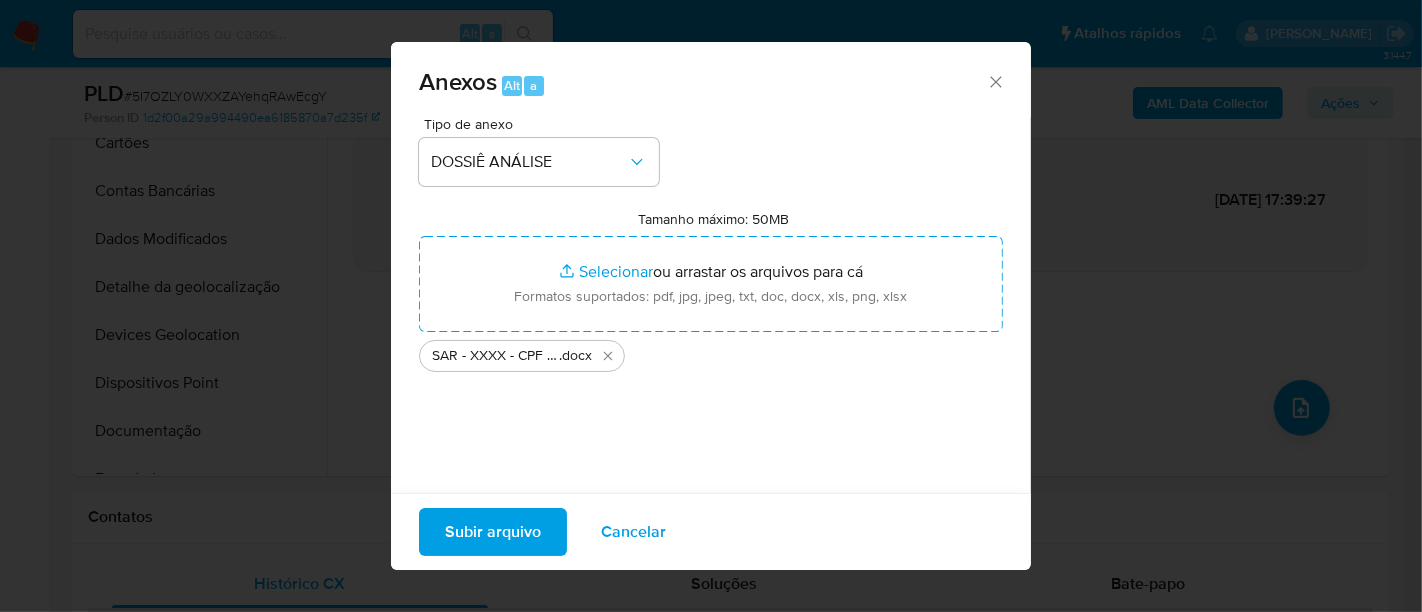 click on "Tipo de anexo DOSSIÊ ANÁLISE Tamanho máximo: 50MB Selecionar arquivos Selecionar  ou arrastar os arquivos para cá Formatos suportados: pdf, jpg, jpeg, txt, doc, docx, xls, png, xlsx SAR - XXXX - CPF 45574110881 - ANDRE ALMEIDA DE OLIVEIRA .docx" at bounding box center (711, 353) 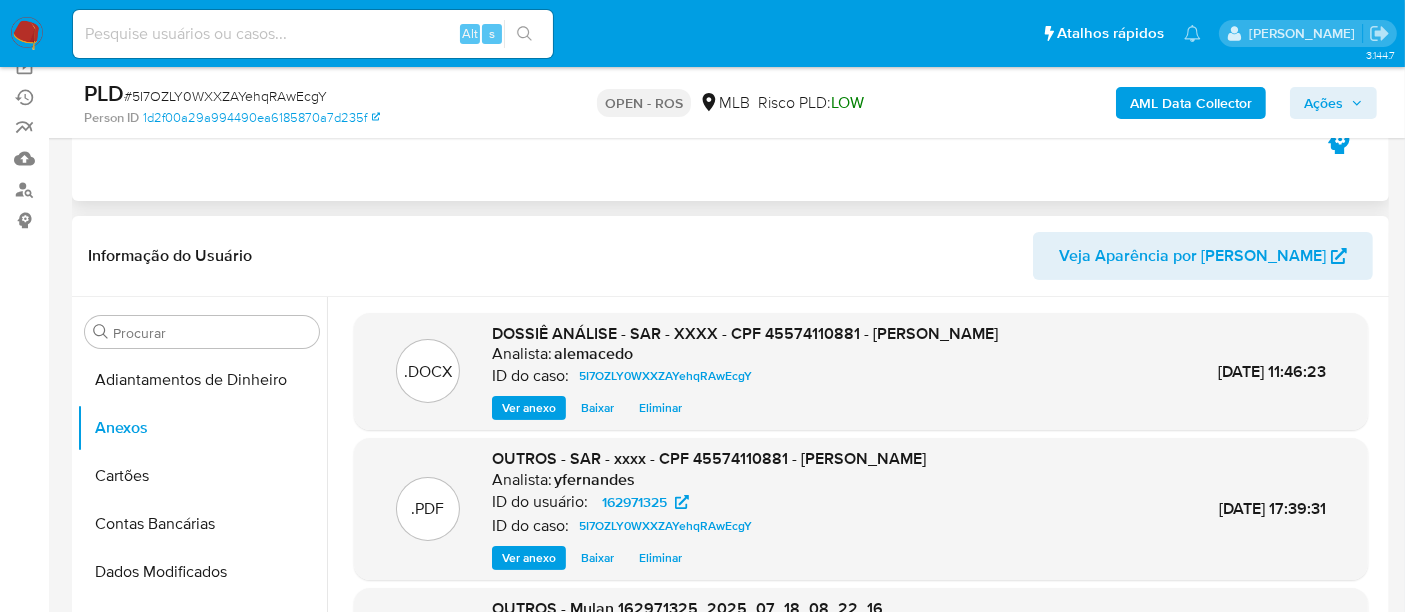 scroll, scrollTop: 333, scrollLeft: 0, axis: vertical 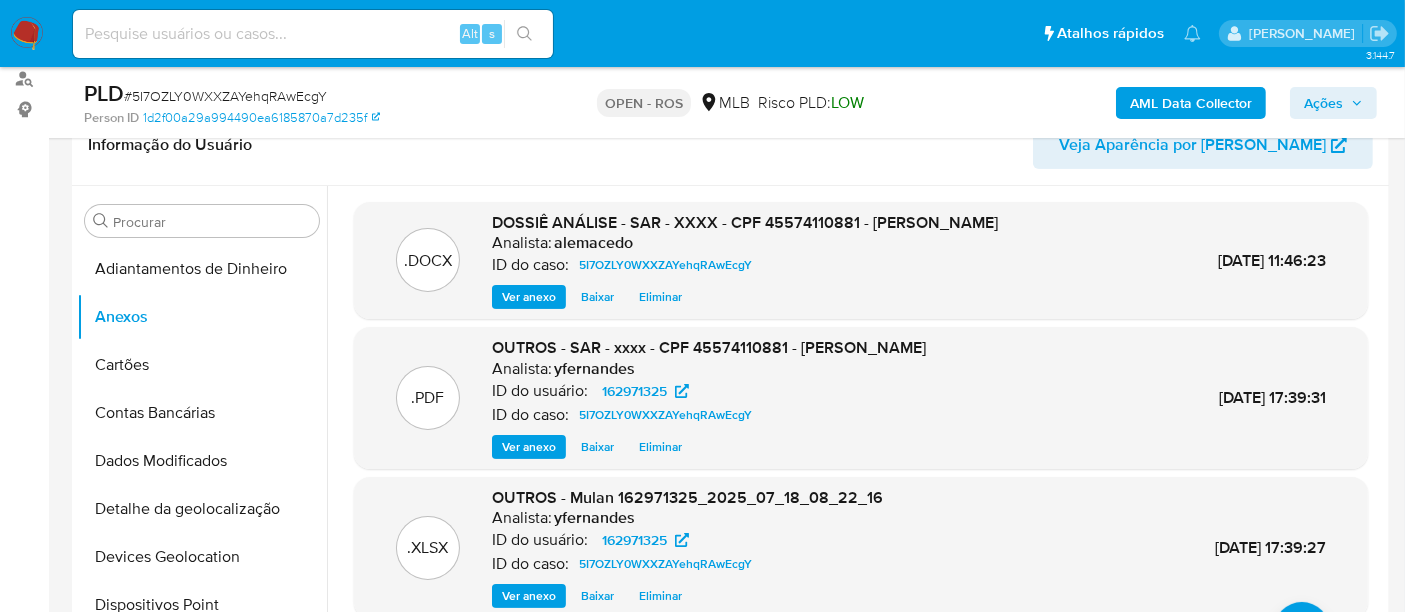 click on "Eliminar" at bounding box center [660, 447] 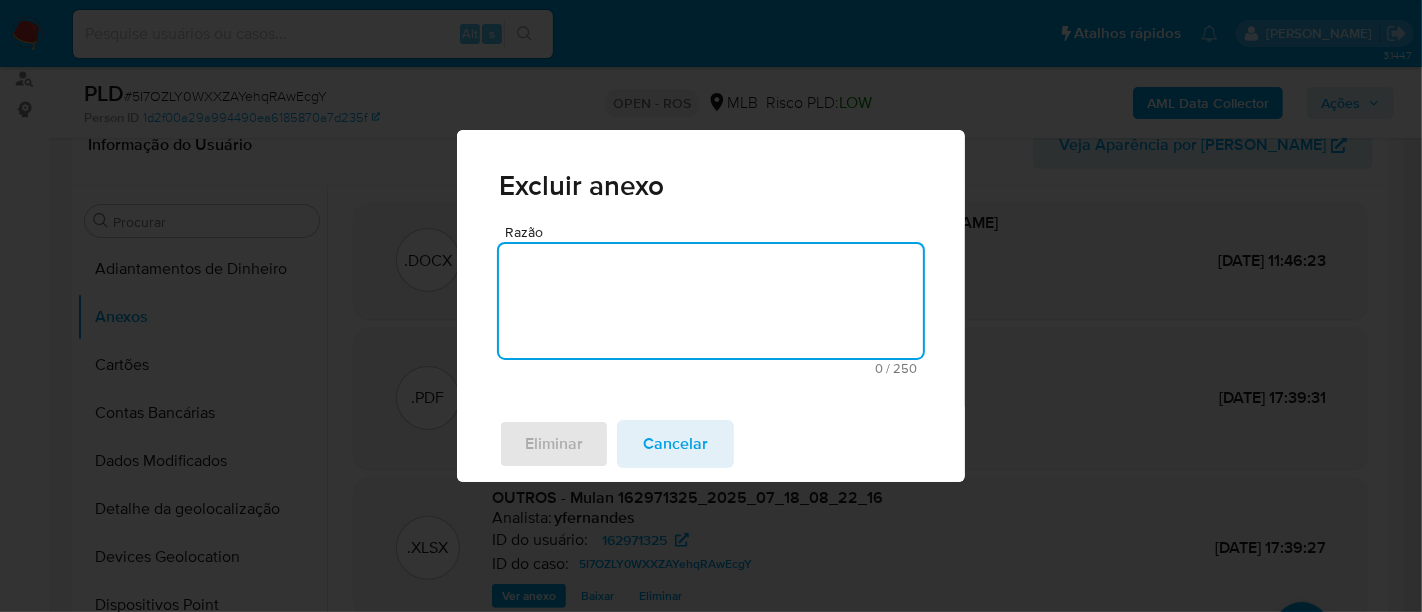 click on "Razão" at bounding box center (711, 301) 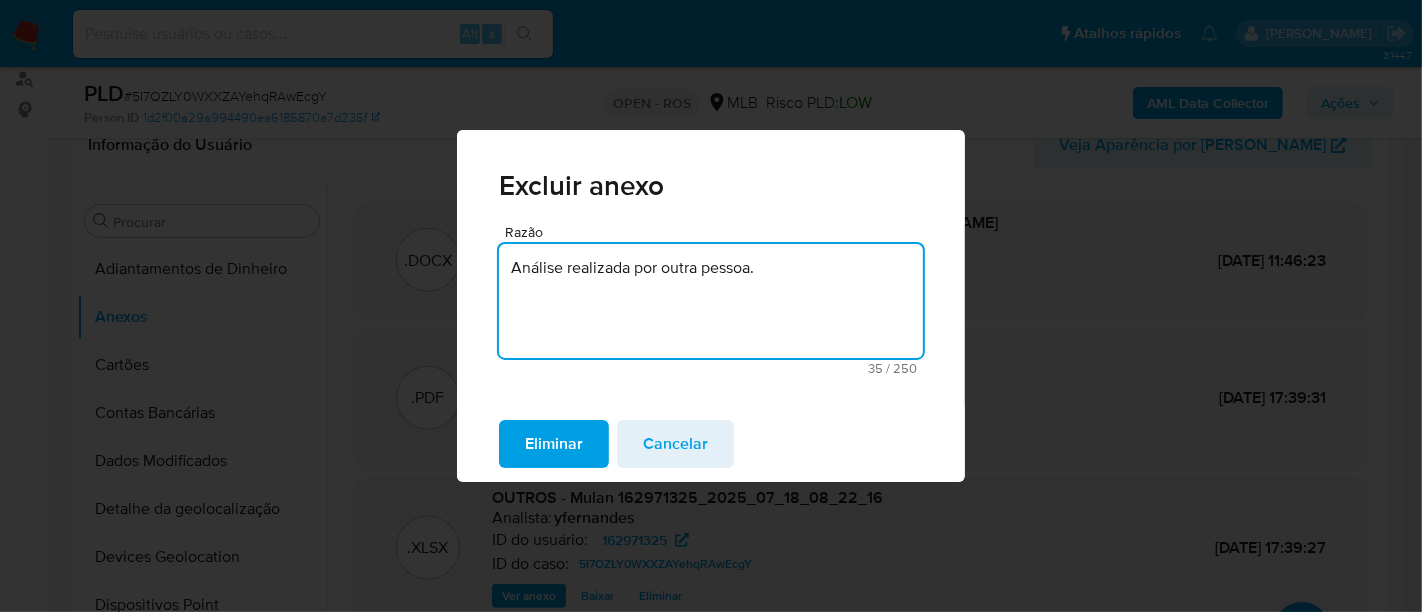 drag, startPoint x: 713, startPoint y: 269, endPoint x: 835, endPoint y: 273, distance: 122.06556 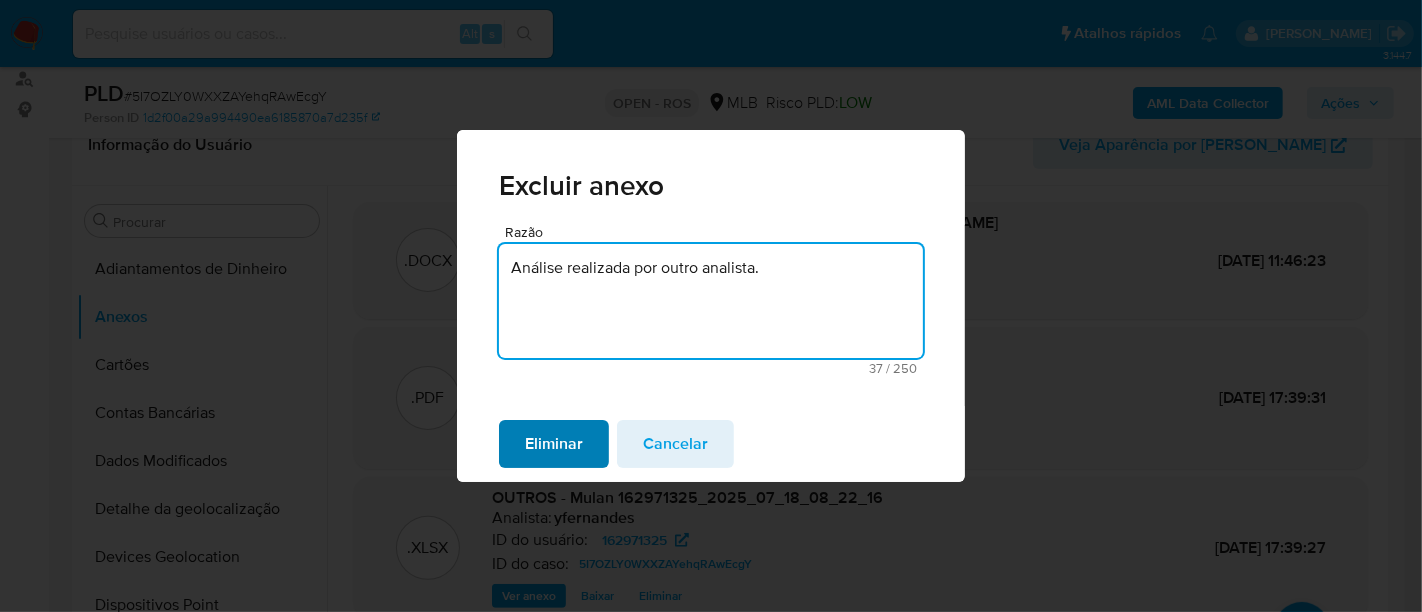 type on "Análise realizada por outro analista." 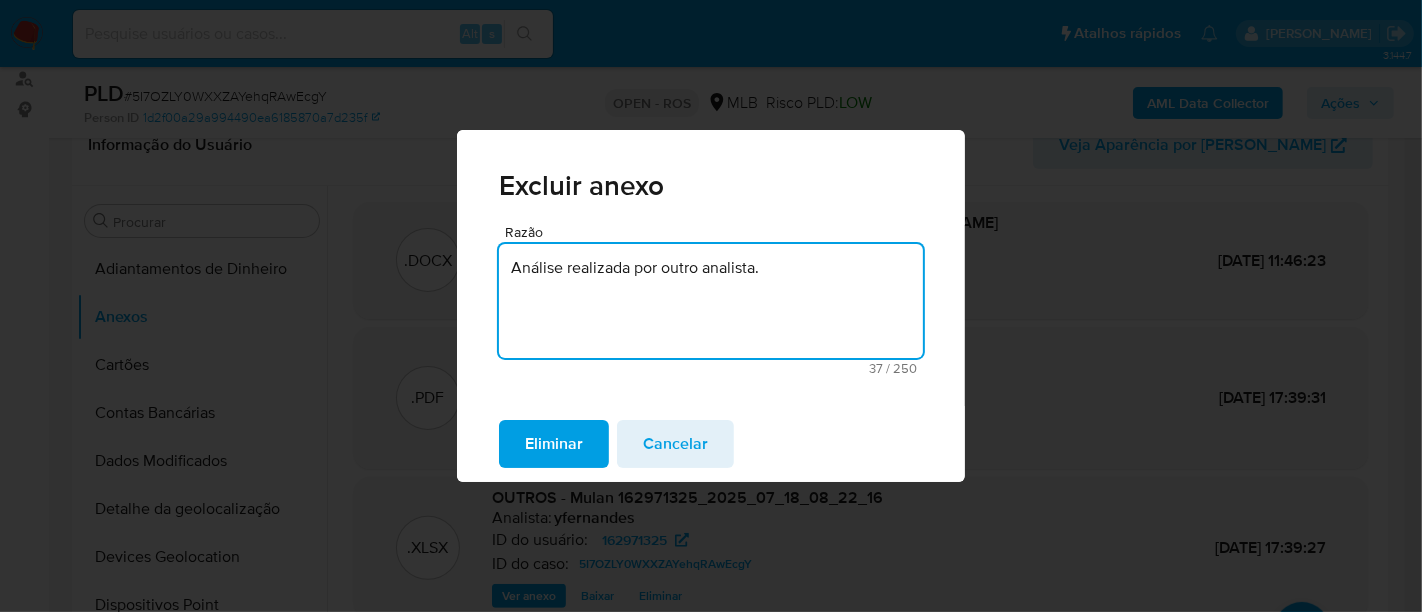 click on "Eliminar" at bounding box center (554, 444) 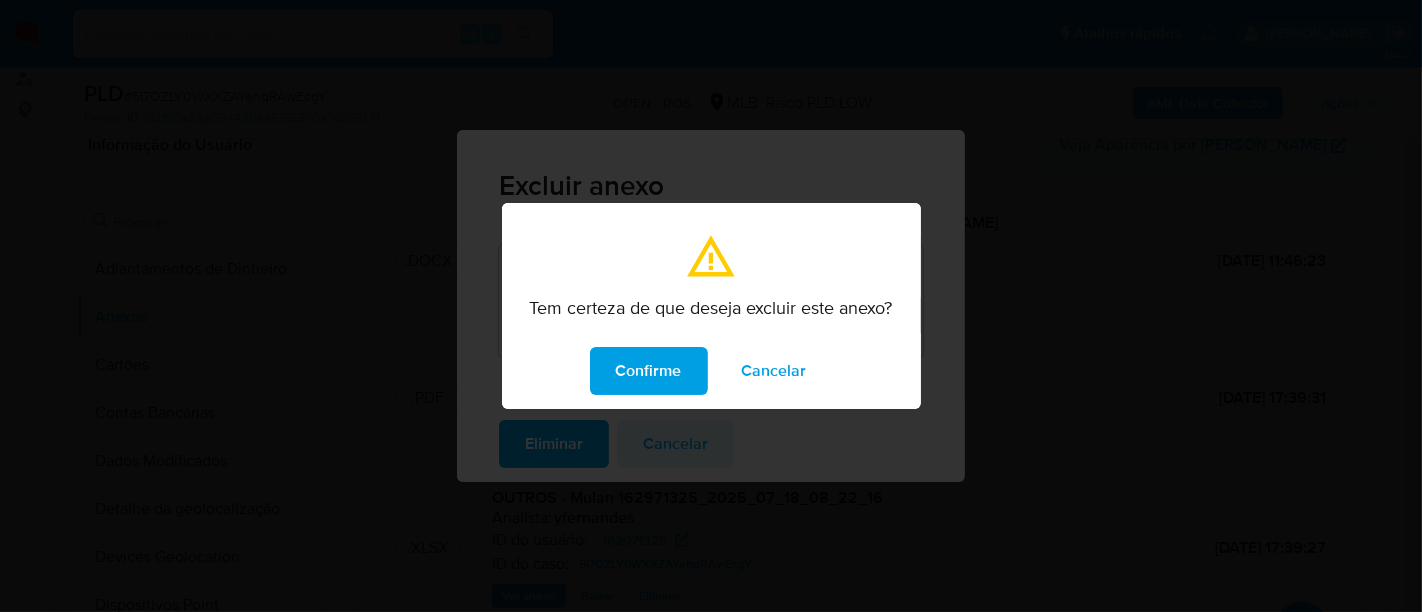 click on "Confirme" at bounding box center [649, 371] 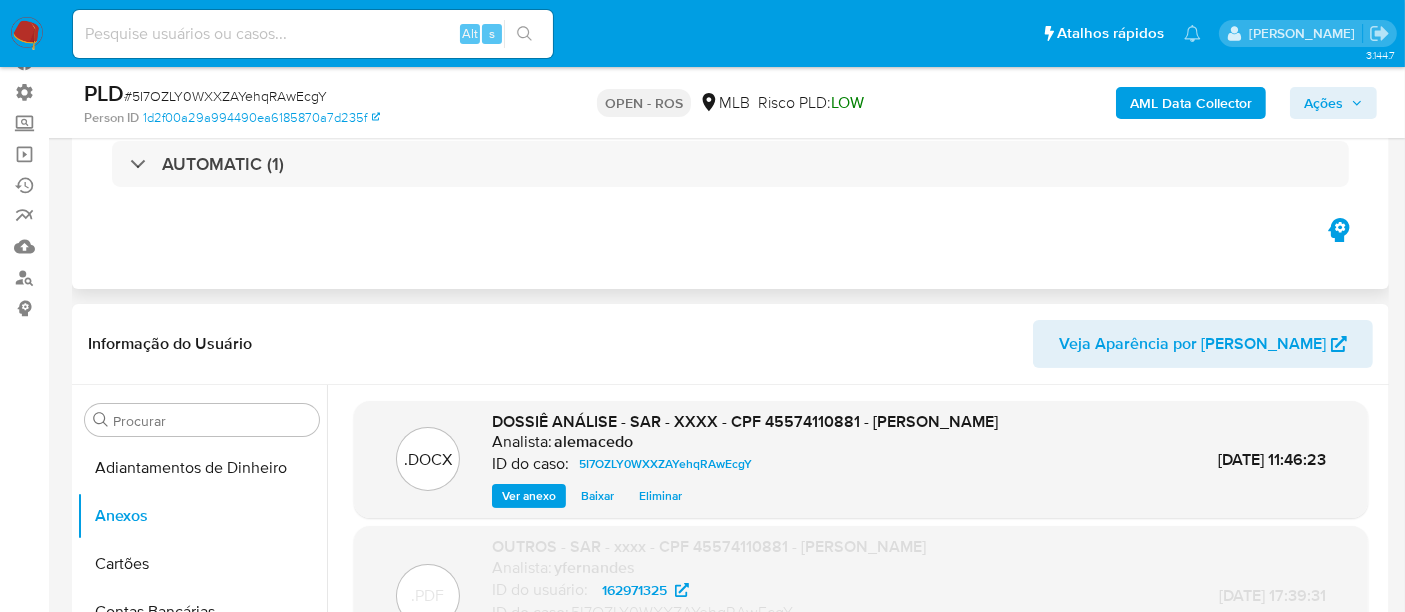 scroll, scrollTop: 0, scrollLeft: 0, axis: both 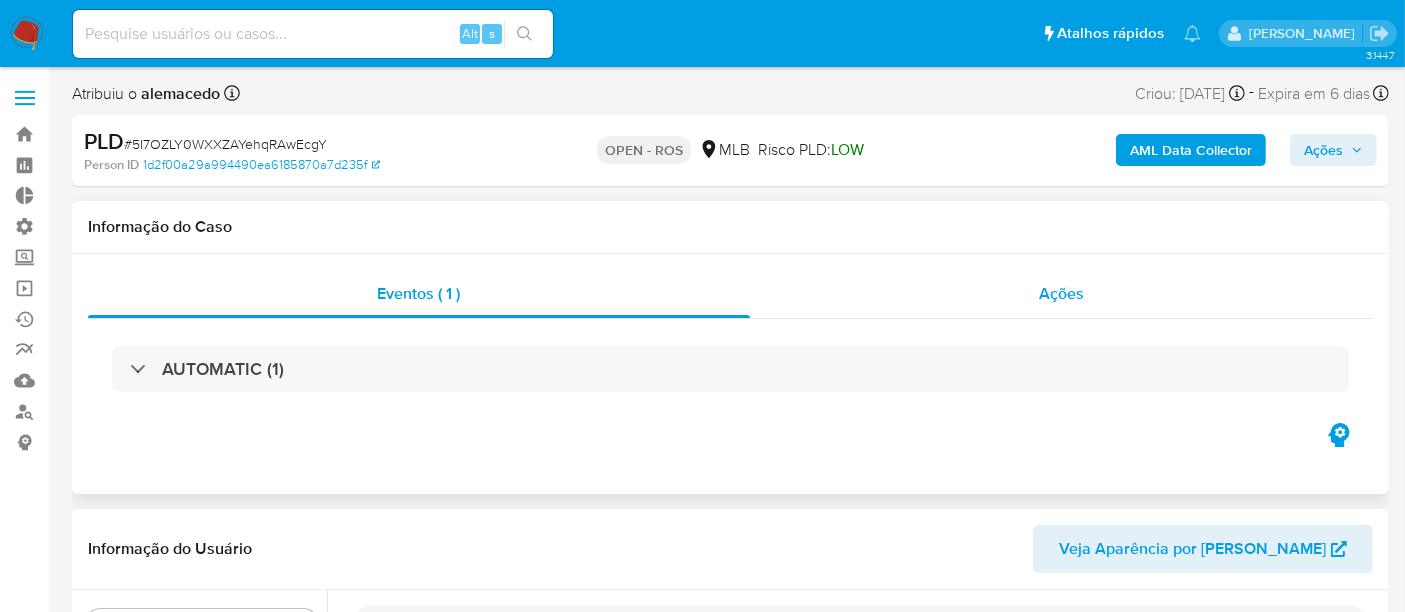 click on "Ações" at bounding box center (1061, 293) 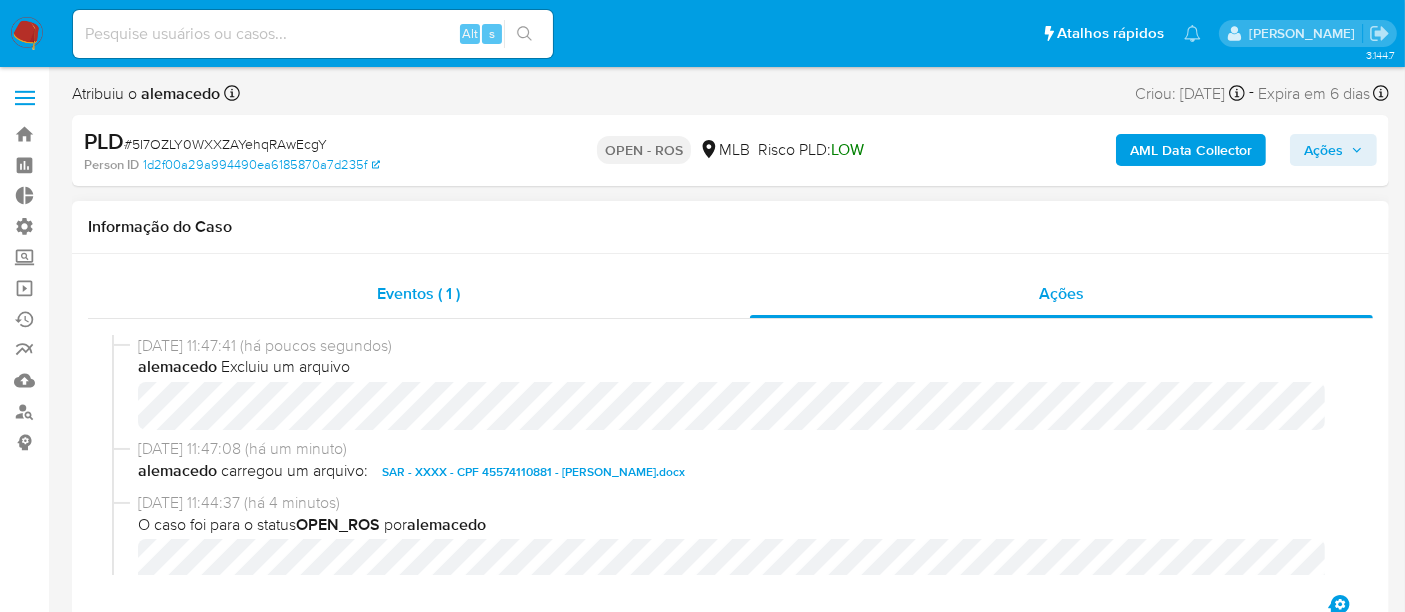 click on "Eventos ( 1 )" at bounding box center (418, 293) 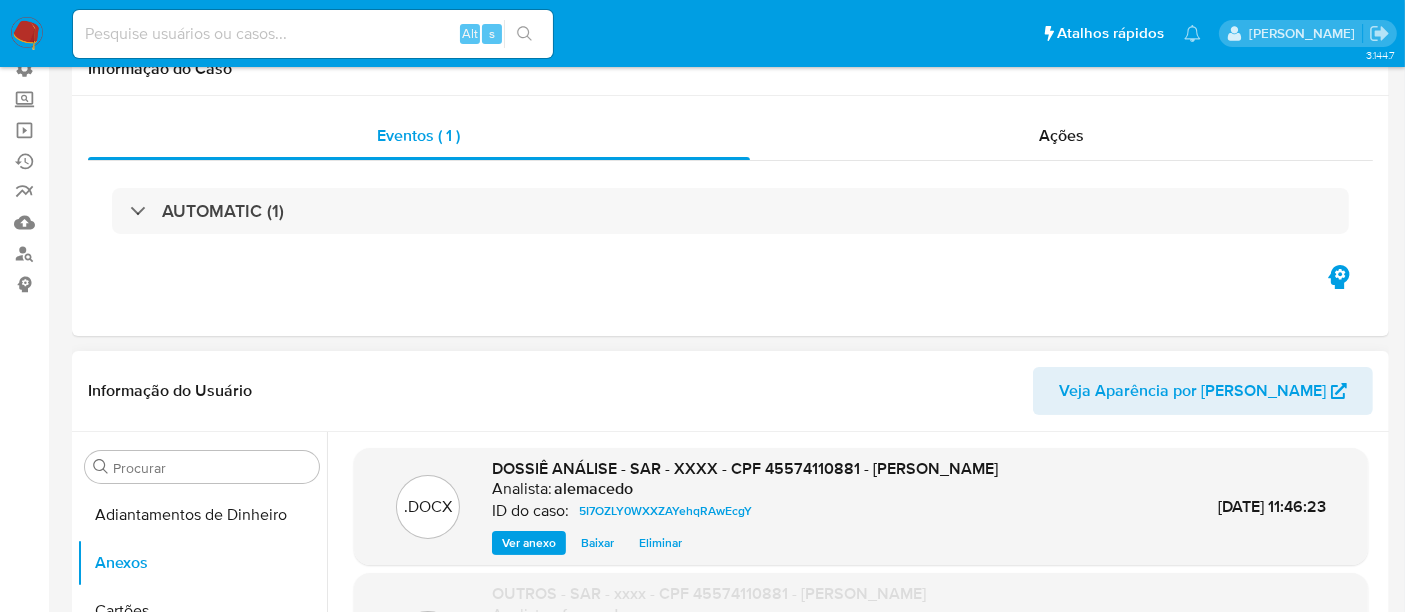 scroll, scrollTop: 0, scrollLeft: 0, axis: both 